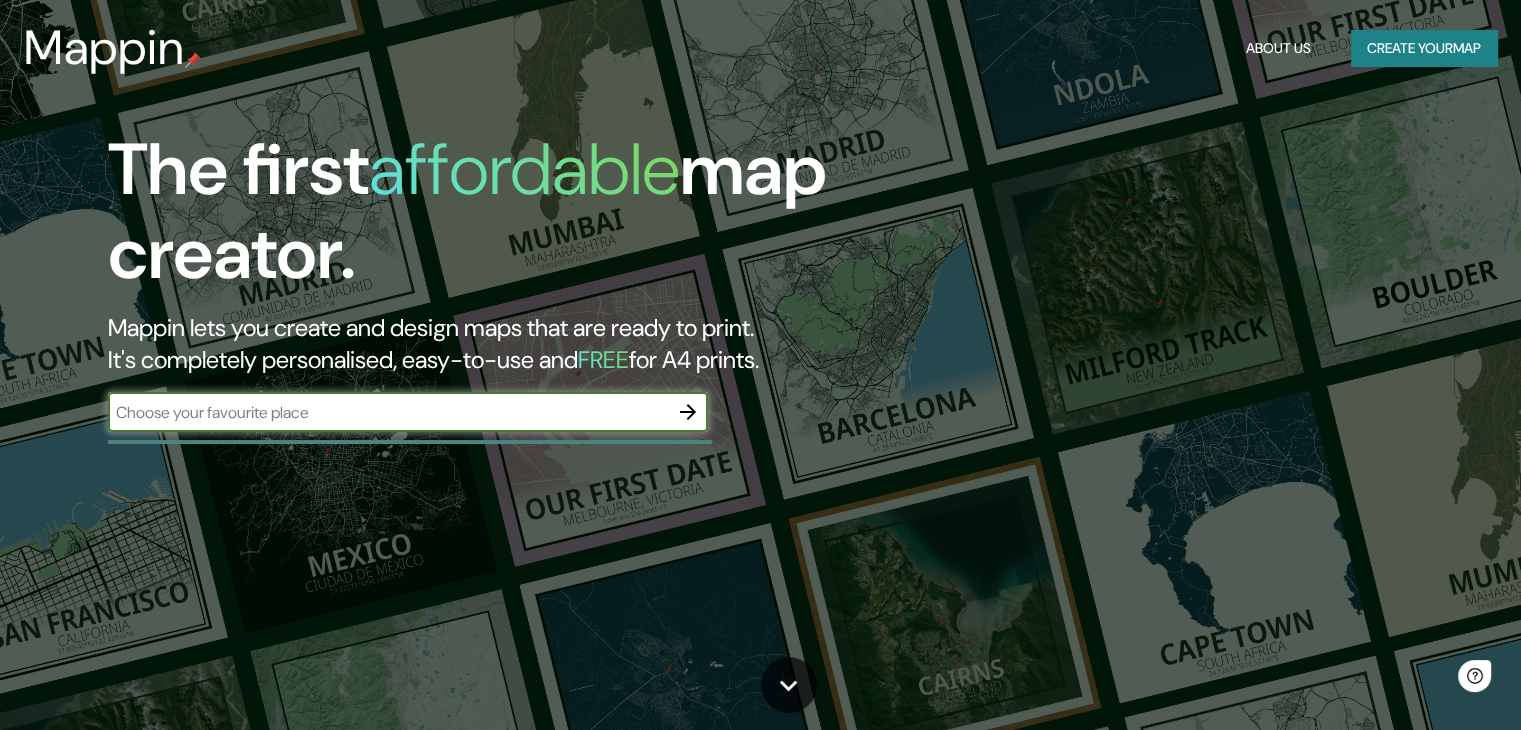 scroll, scrollTop: 0, scrollLeft: 0, axis: both 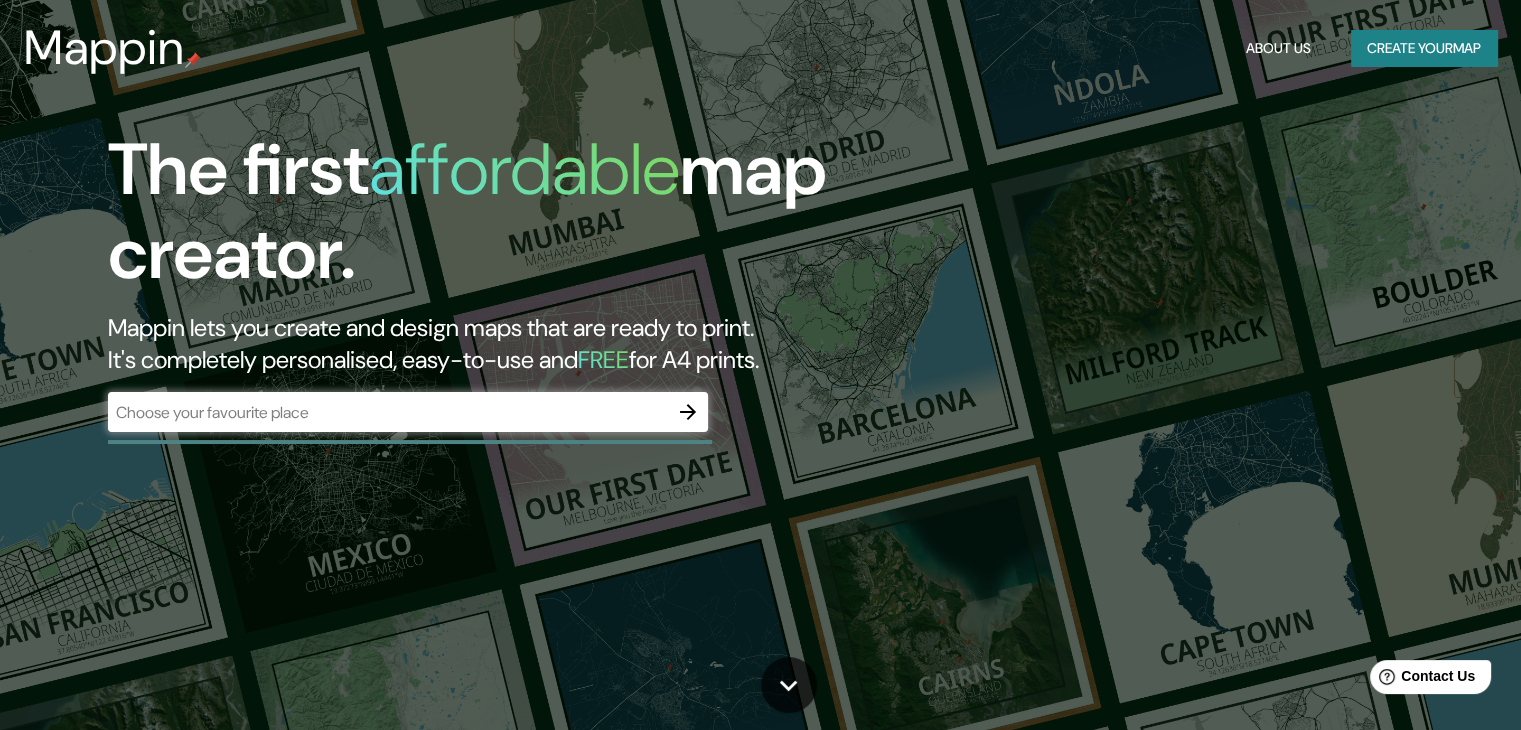 click on "​" at bounding box center [408, 412] 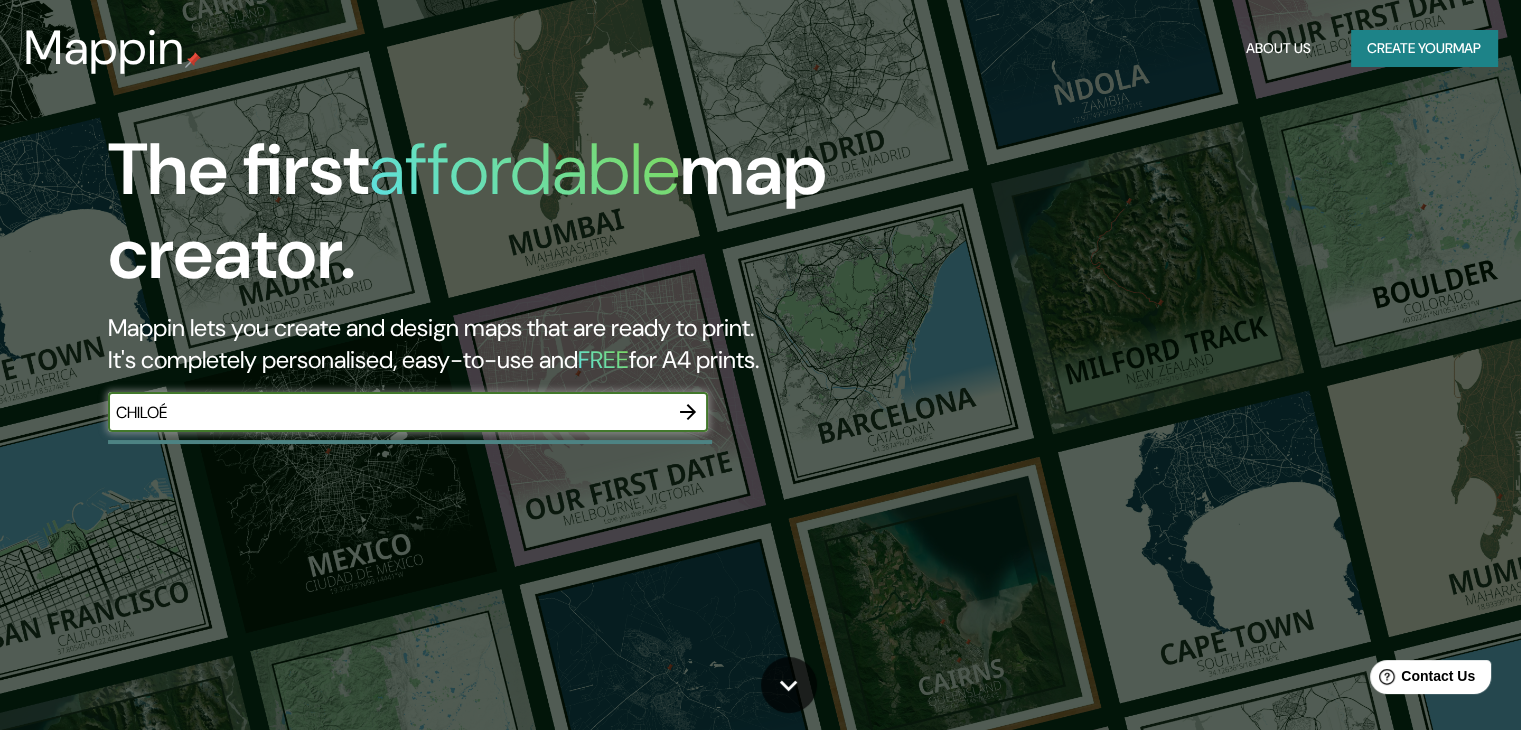 type on "CHILOÉ" 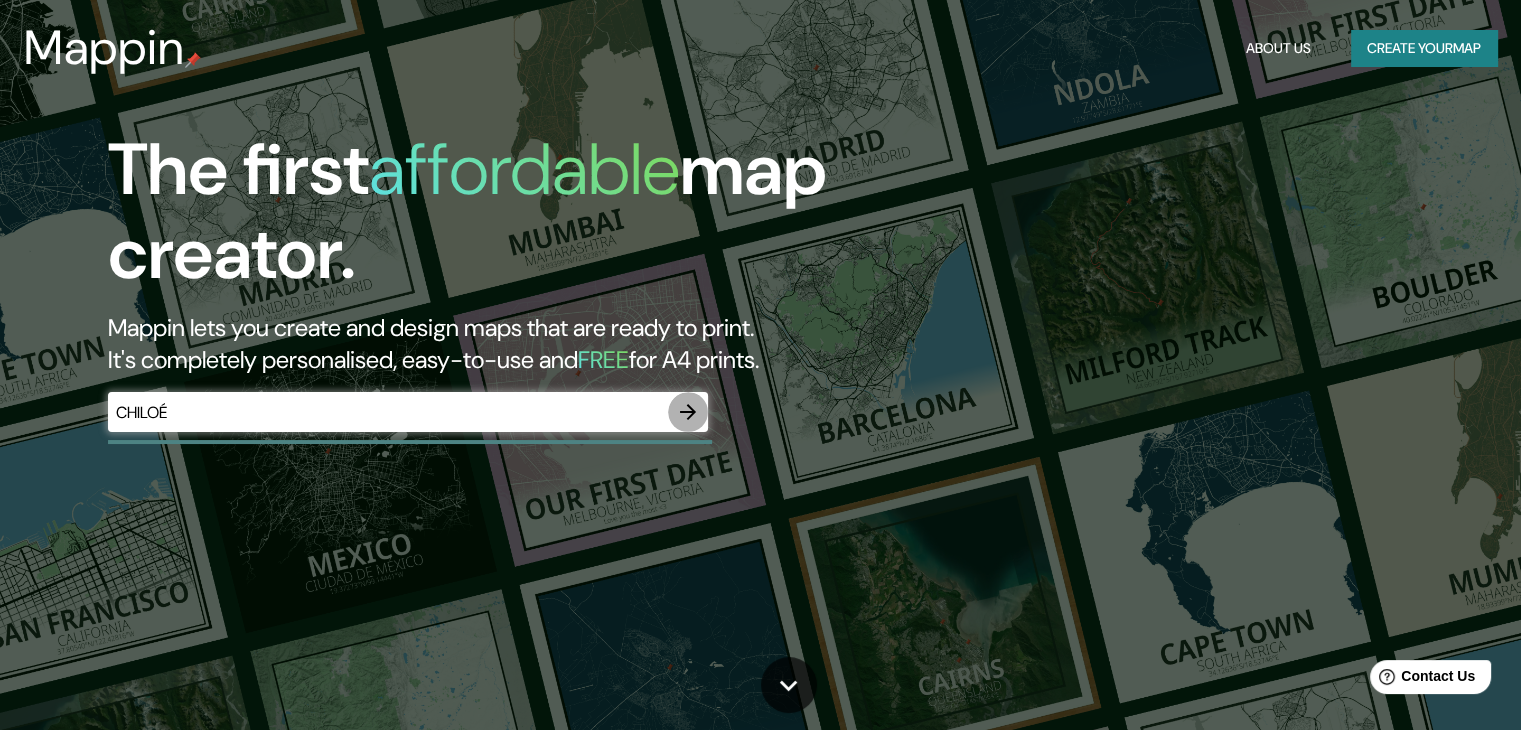 click 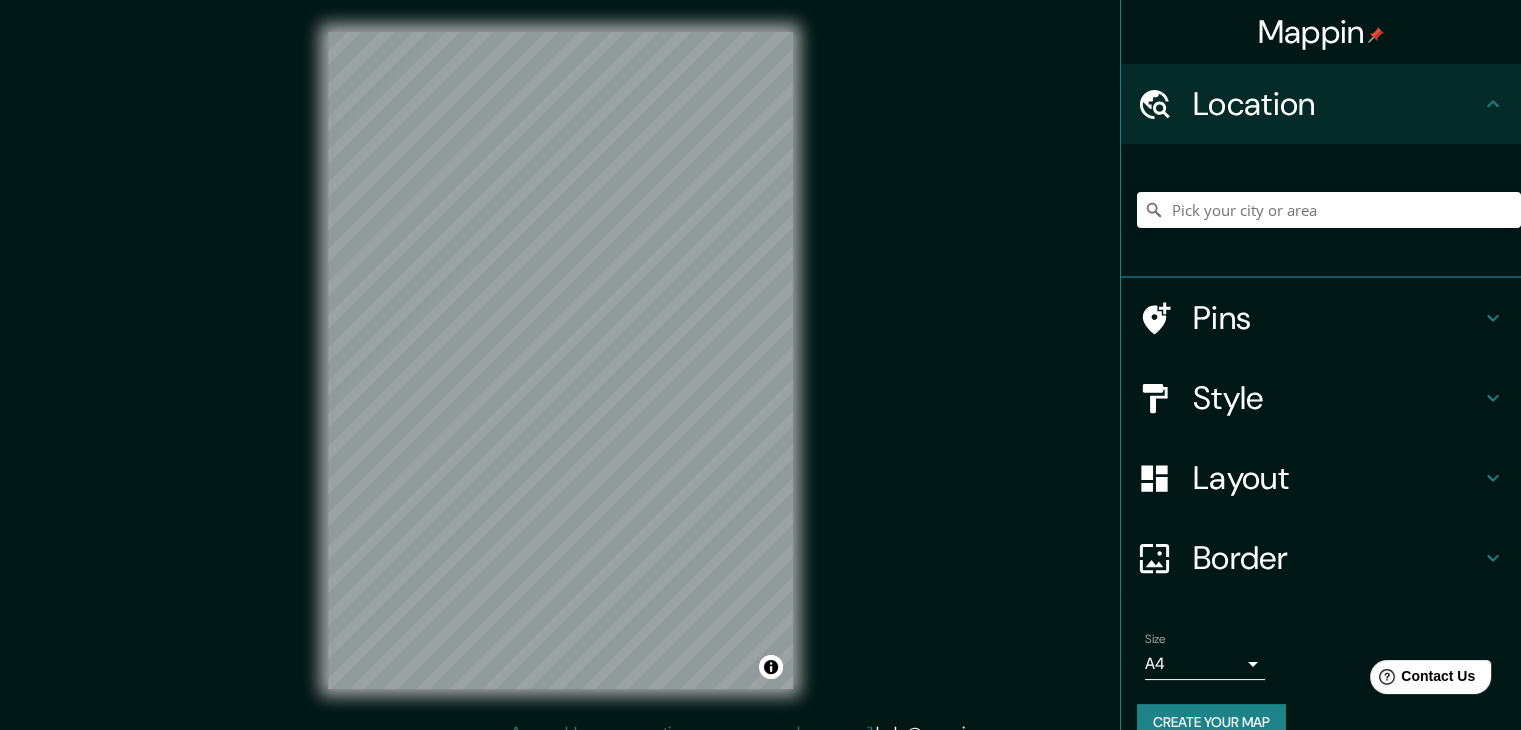 click 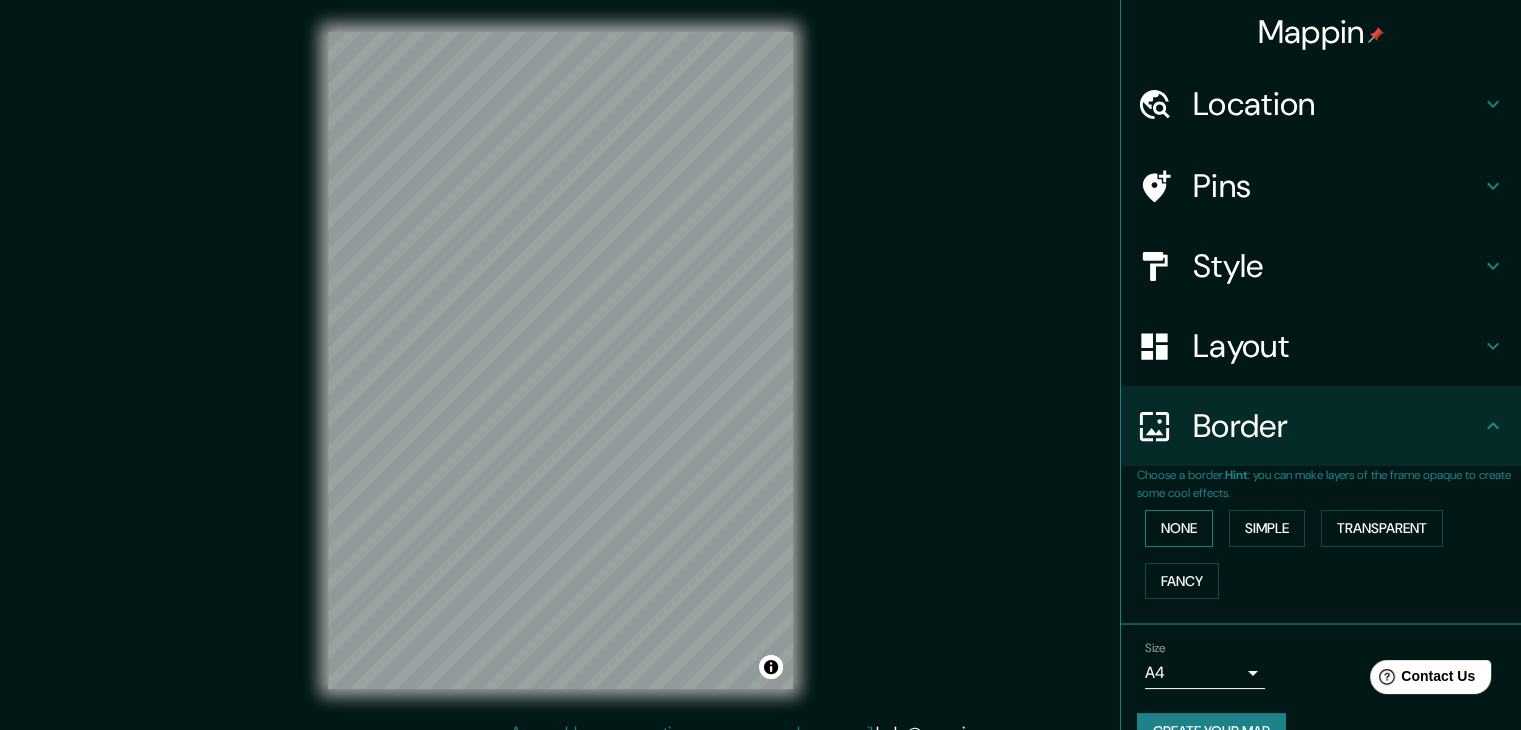 click on "None" at bounding box center [1179, 528] 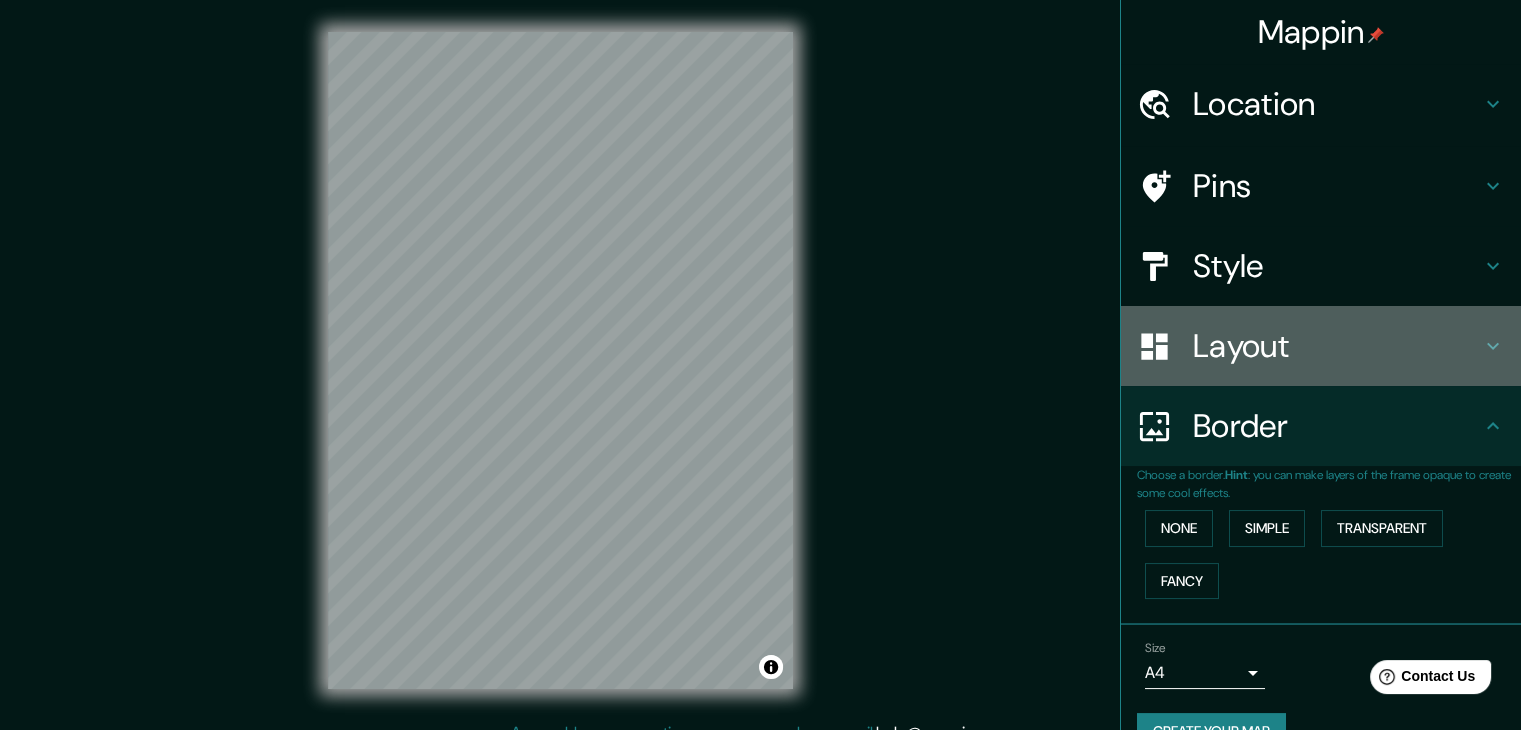 click 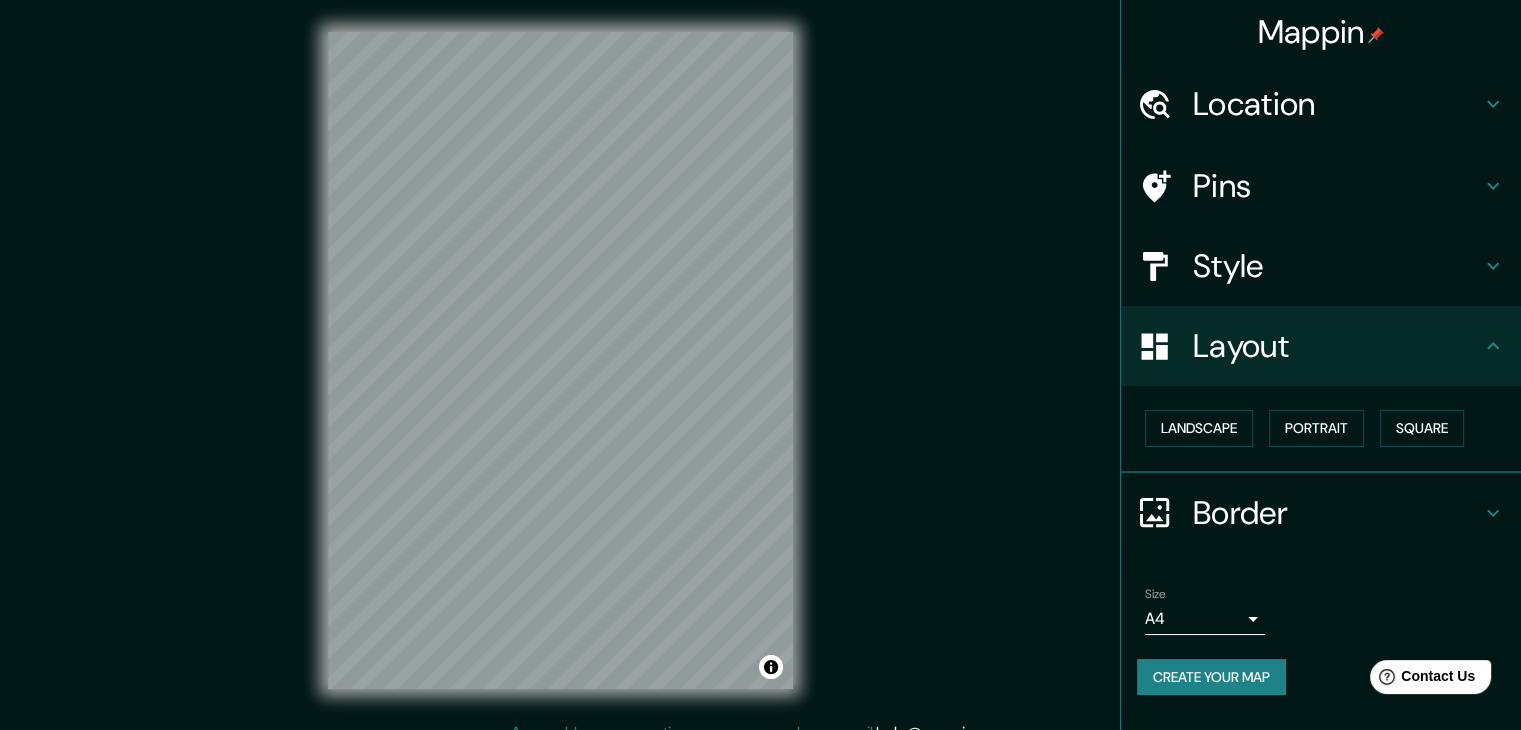click 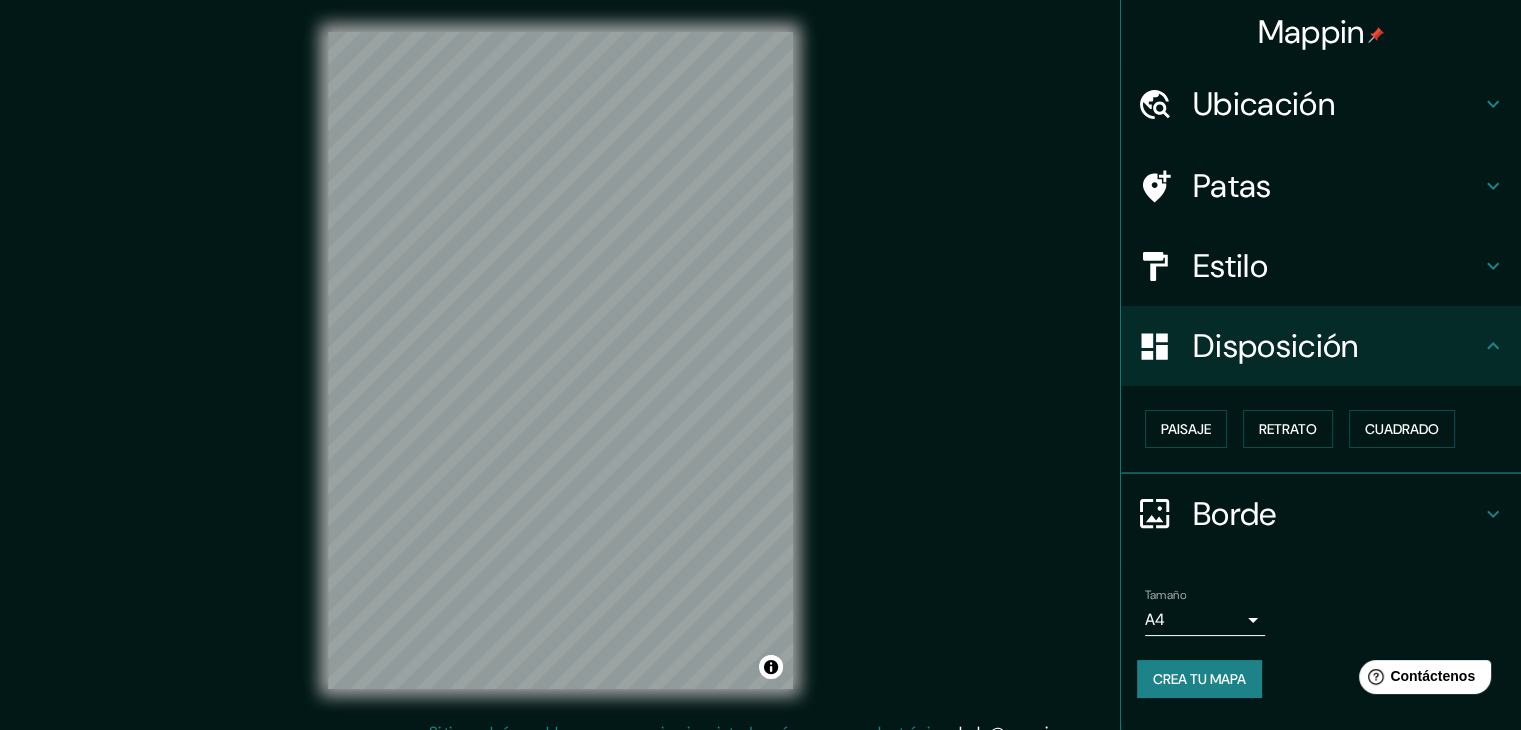 click on "Ubicación" at bounding box center [1337, 104] 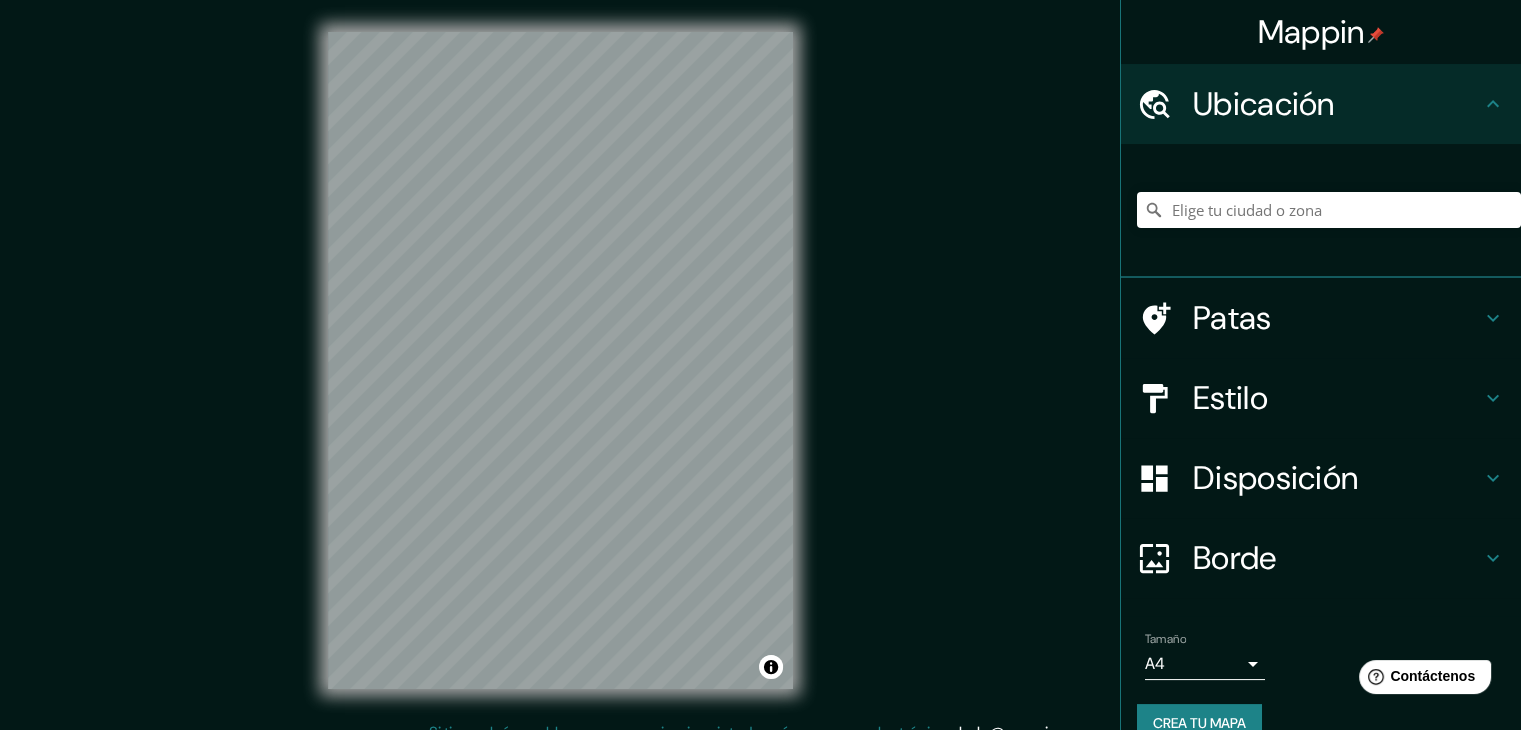 click on "Patas" at bounding box center (1321, 318) 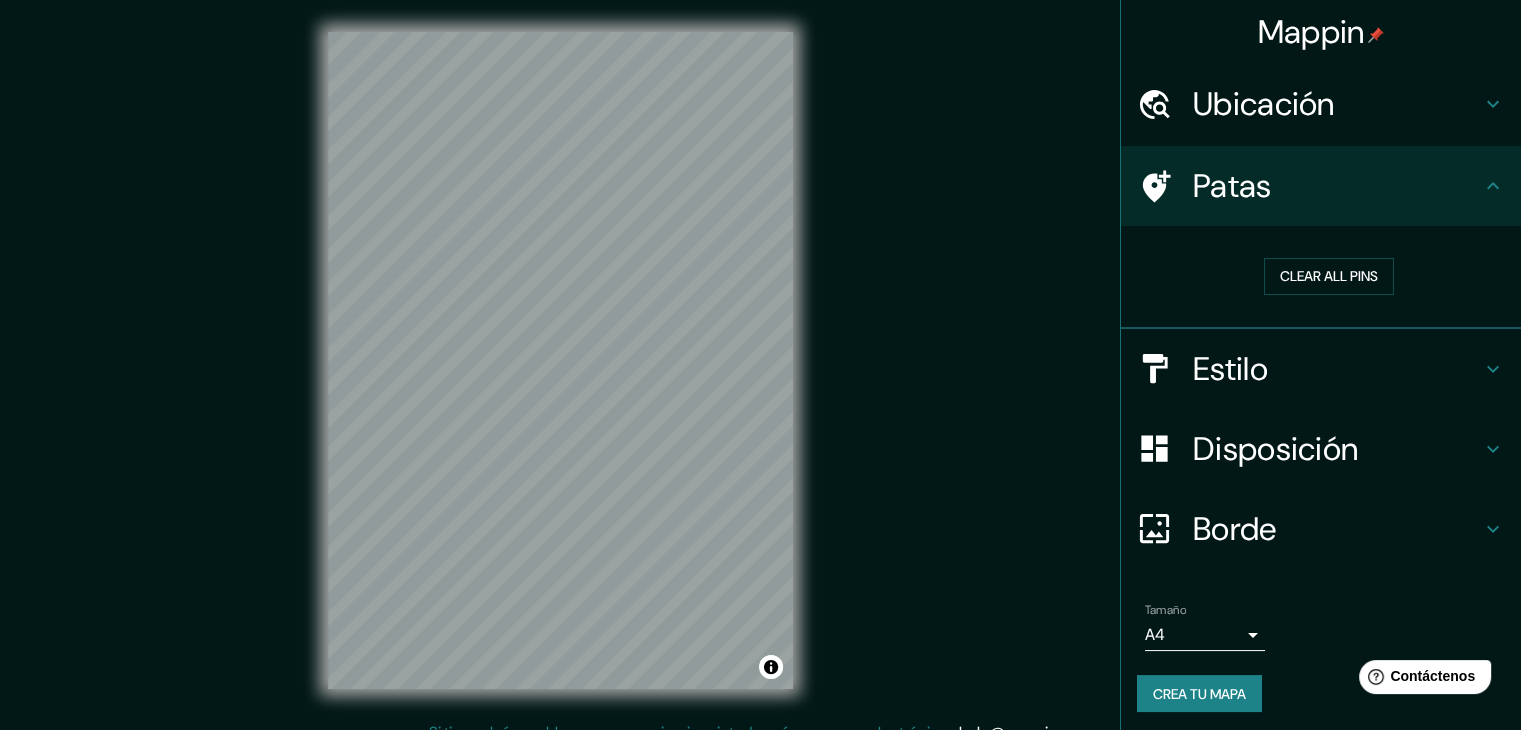 click on "Estilo" at bounding box center (1321, 369) 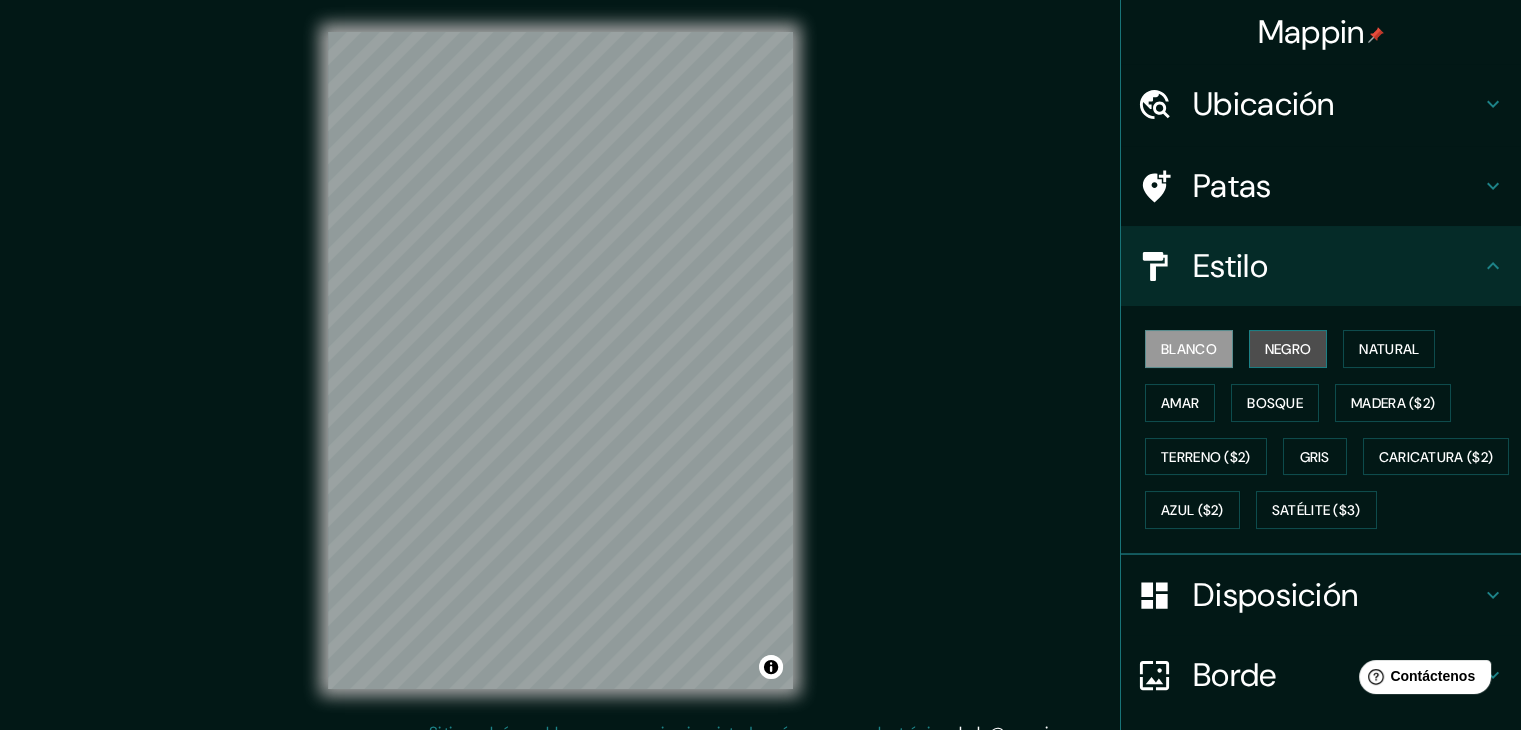 click on "Negro" at bounding box center (1288, 349) 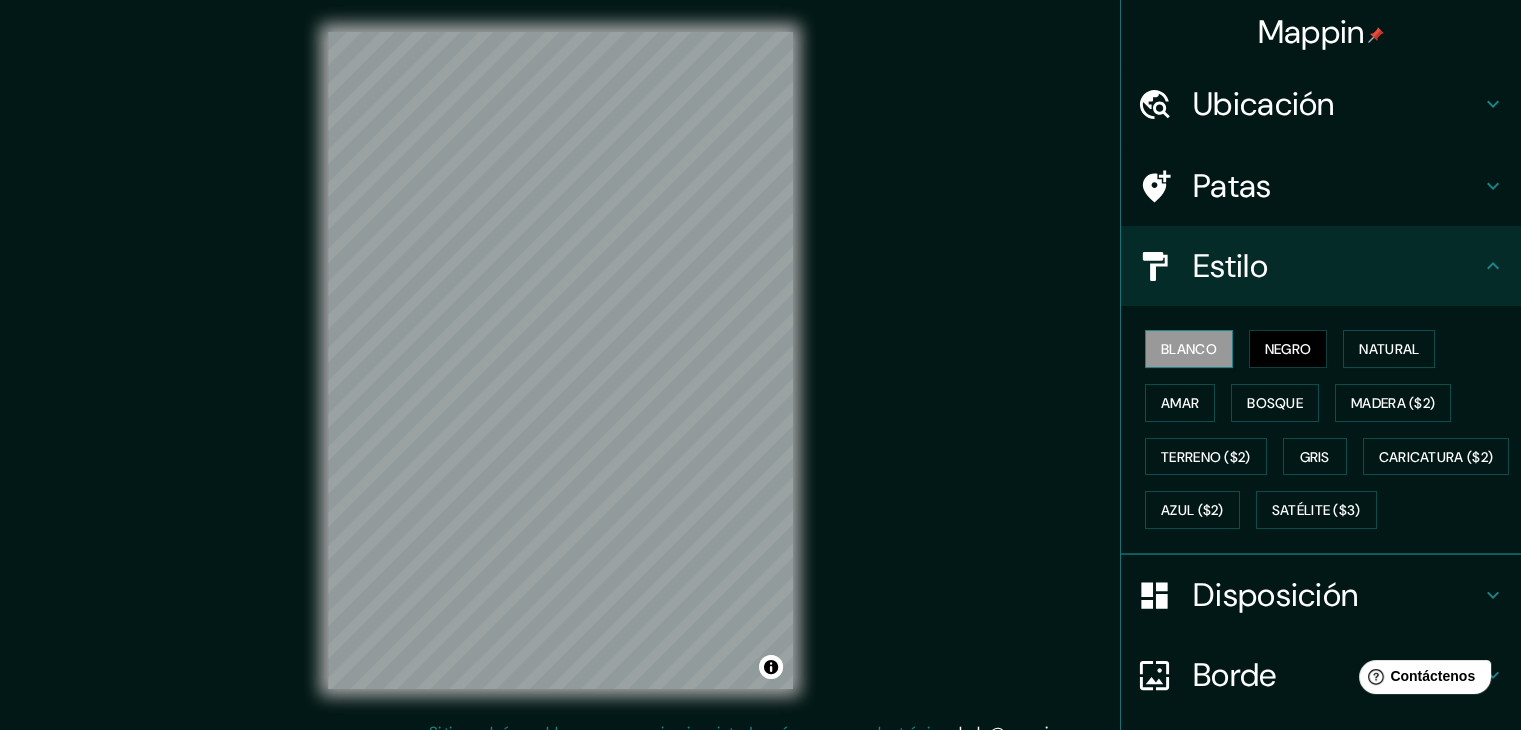 click on "Blanco" at bounding box center (1189, 349) 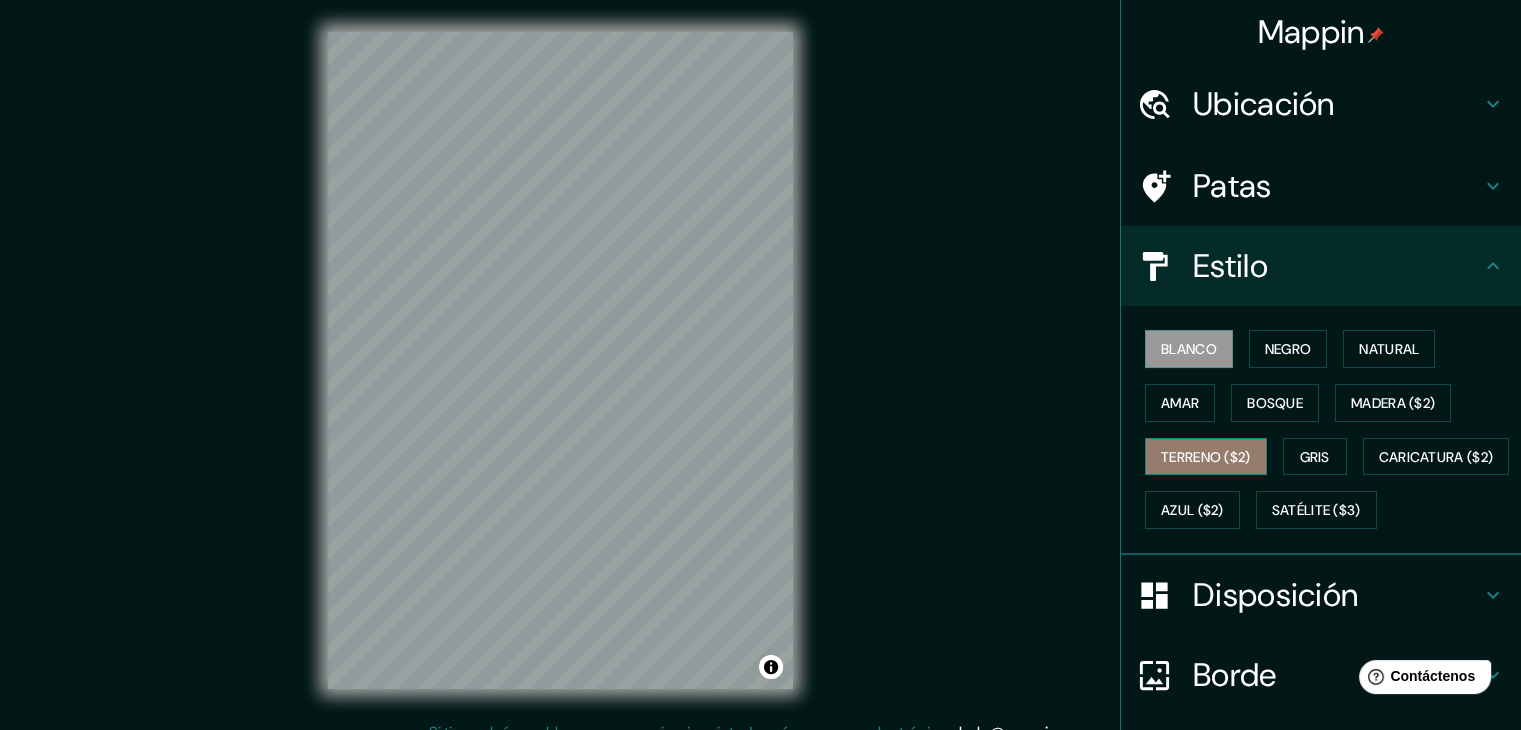 click on "Terreno ($2)" at bounding box center (1206, 457) 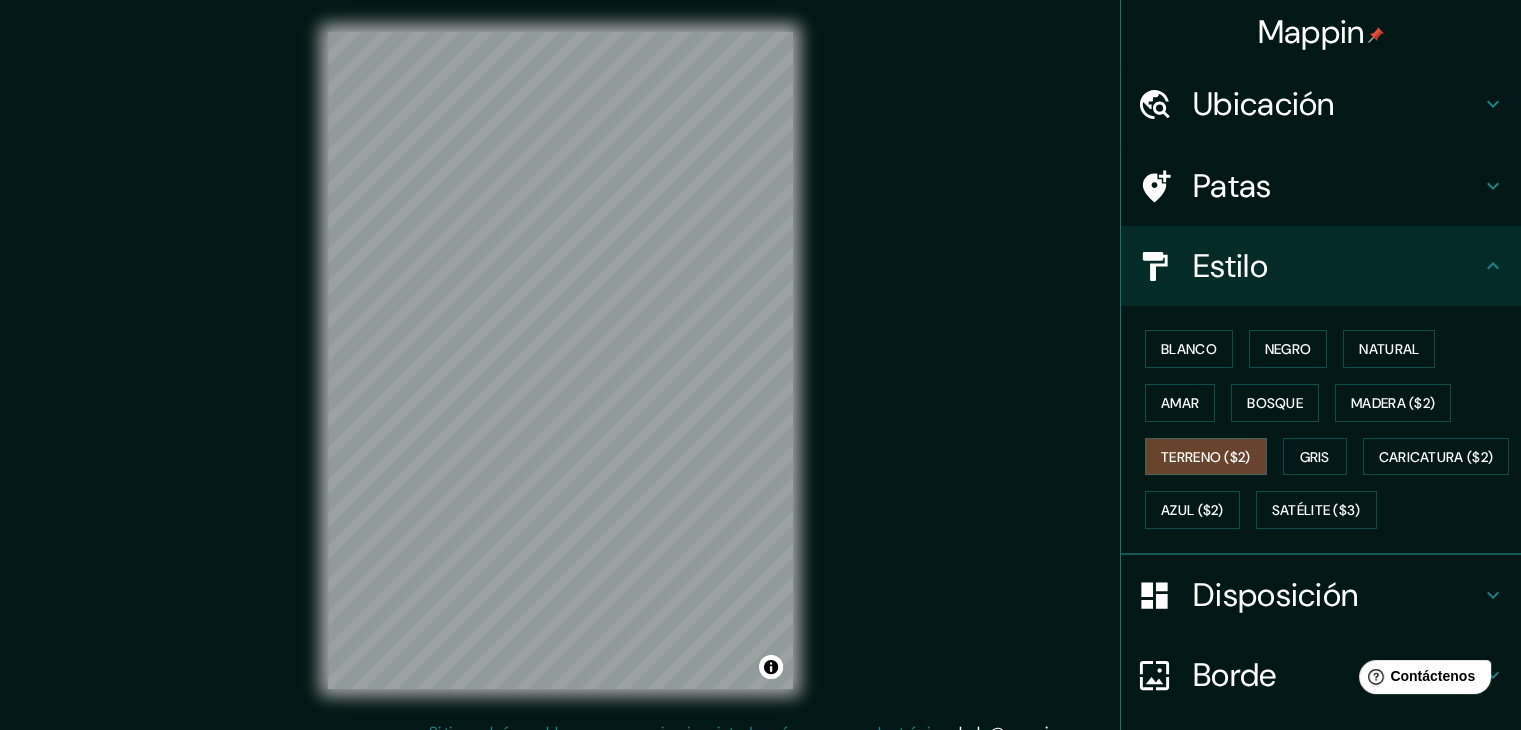 click on "Mappin Ubicación Patas Estilo Blanco Negro Natural Amar Bosque Madera ($2) Terreno ($2) Gris Caricatura ($2) Azul ($2) Satélite ($3) Disposición Borde Elige un borde.  Consejo  : puedes opacar las capas del marco para crear efectos geniales. Ninguno Simple Transparente Elegante Tamaño A4 single Zoom level too high - zoom in more Crea tu mapa © Mapbox   © OpenStreetMap   Improve this map Si tiene algún problema, sugerencia o inquietud, envíe un correo electrónico a  [EMAIL]  .   . . Texto original Valora esta traducción Tu opinión servirá para ayudar a mejorar el Traductor de Google" at bounding box center (760, 365) 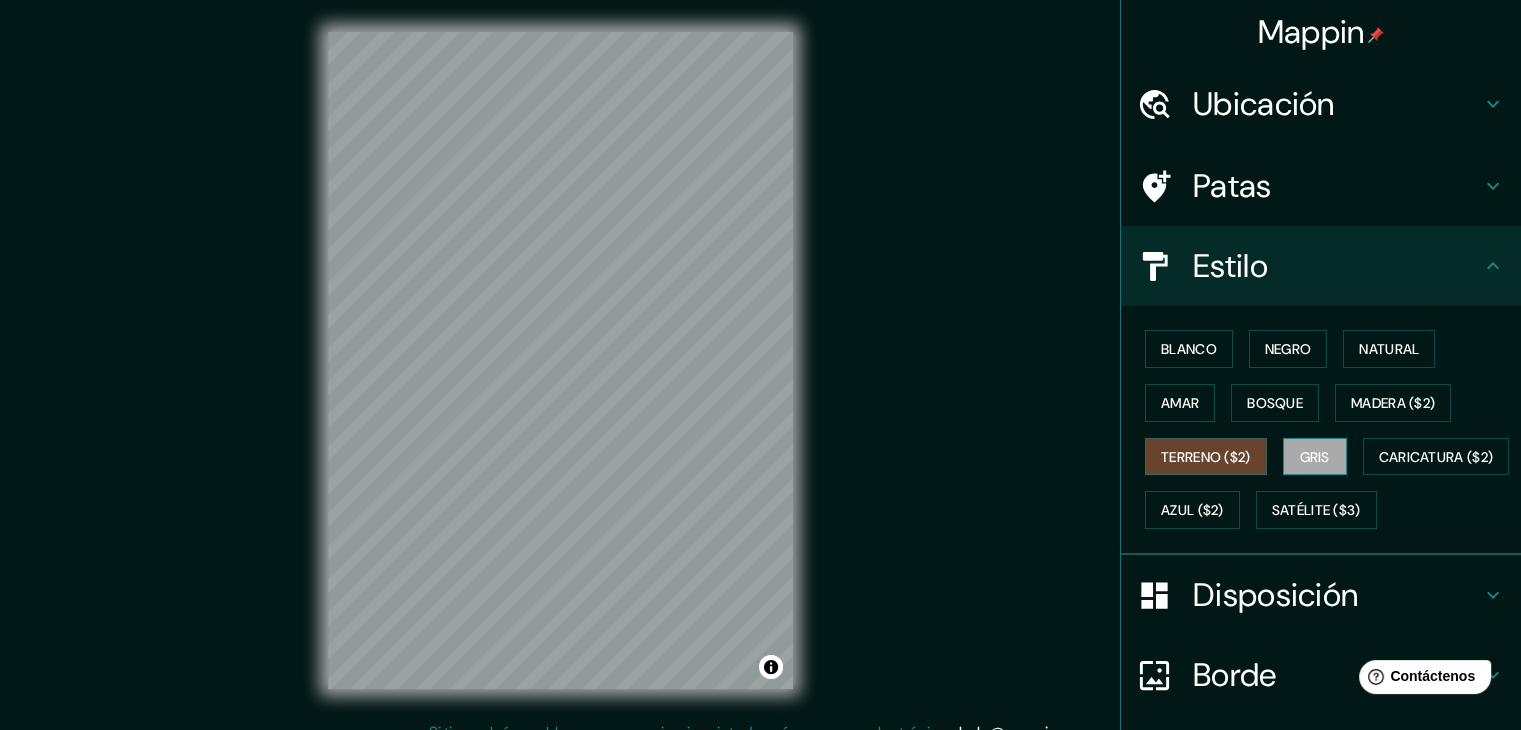 click on "Gris" at bounding box center [1315, 457] 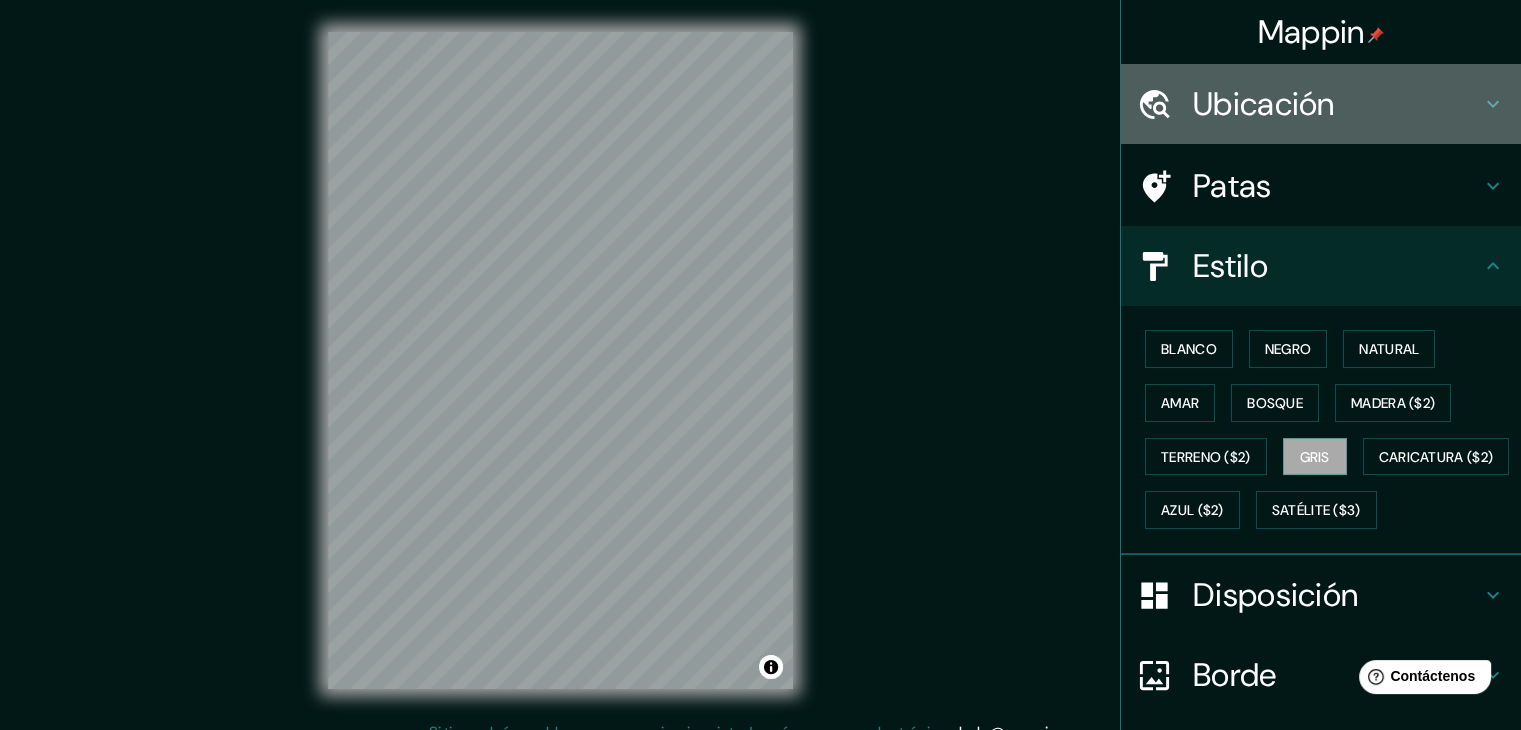 click on "Ubicación" at bounding box center [1264, 104] 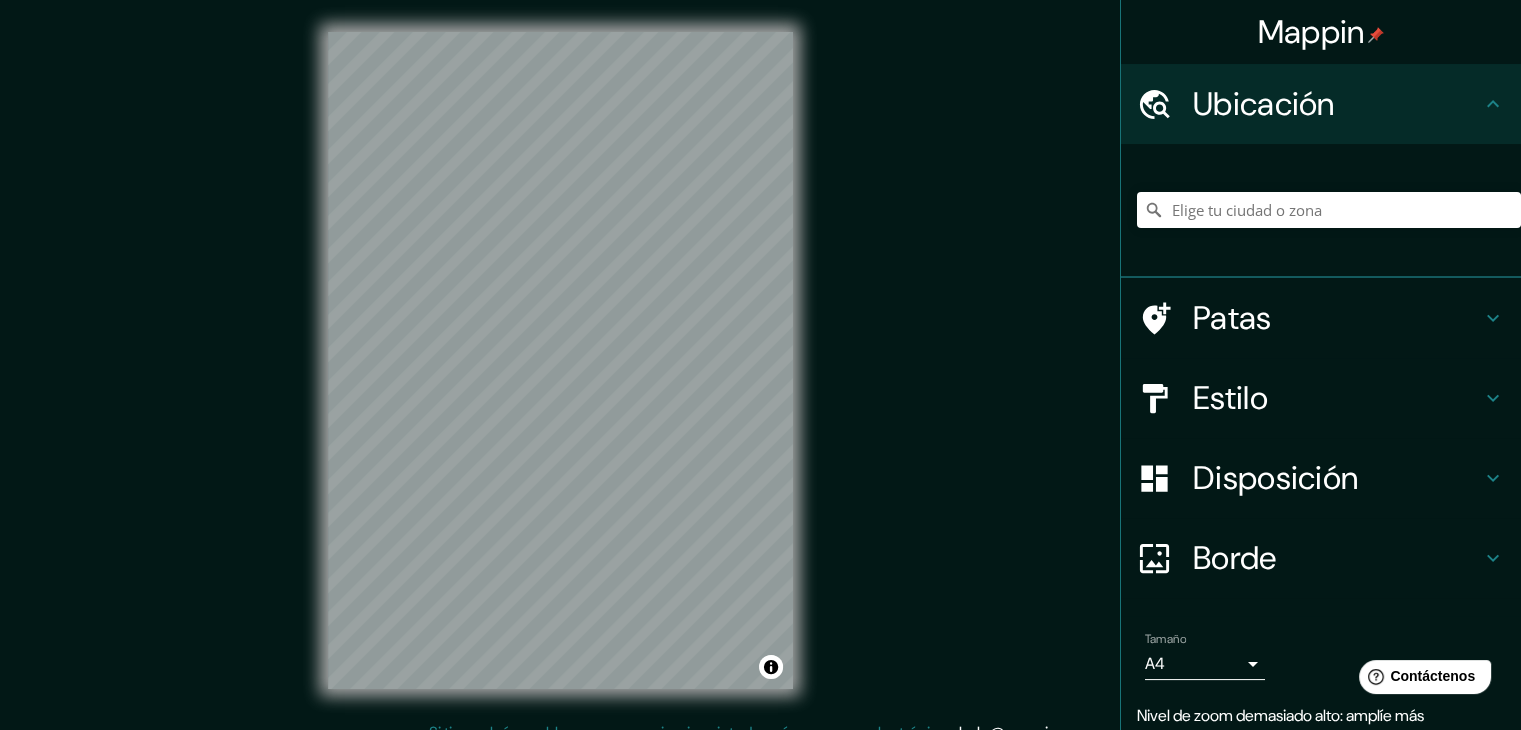 click at bounding box center [1329, 210] 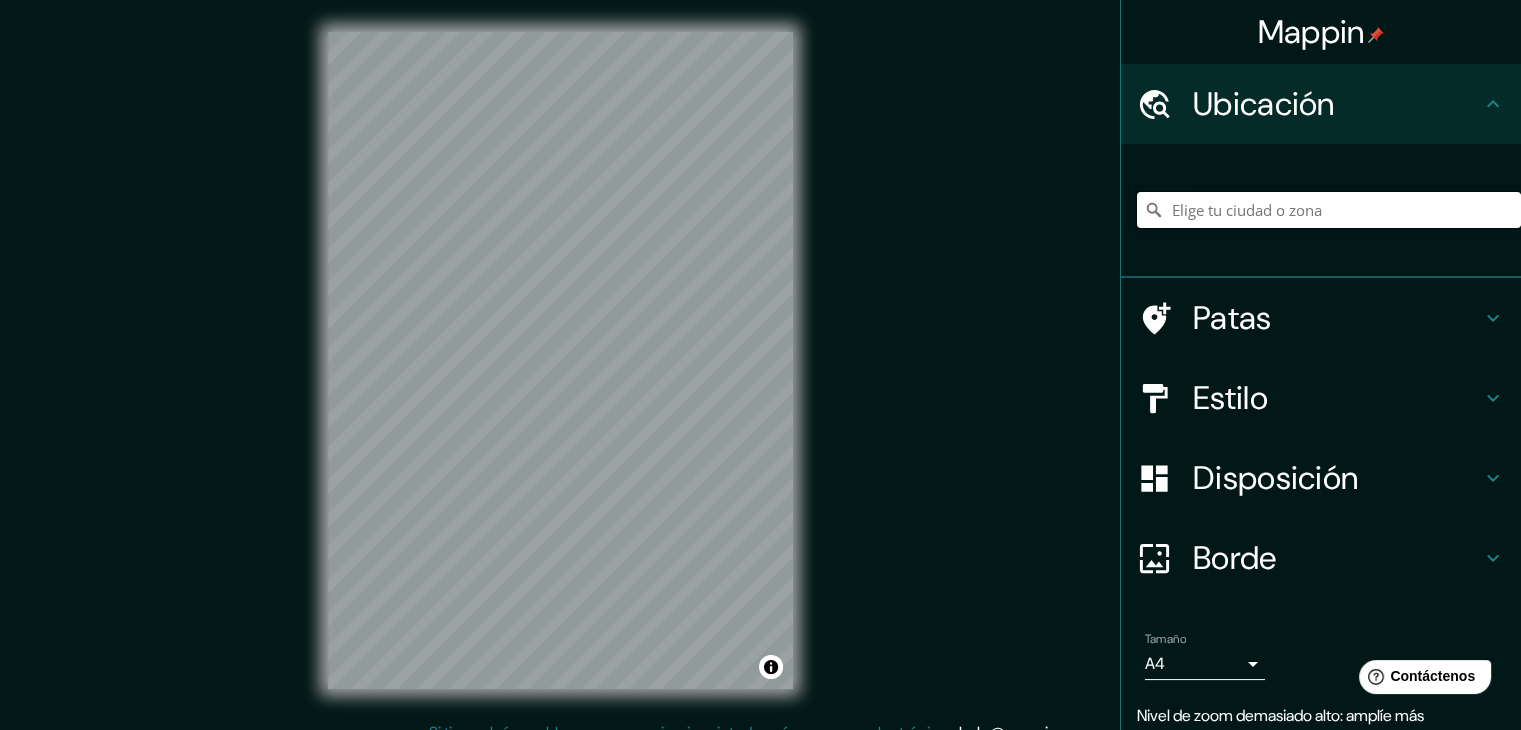 click at bounding box center [1329, 210] 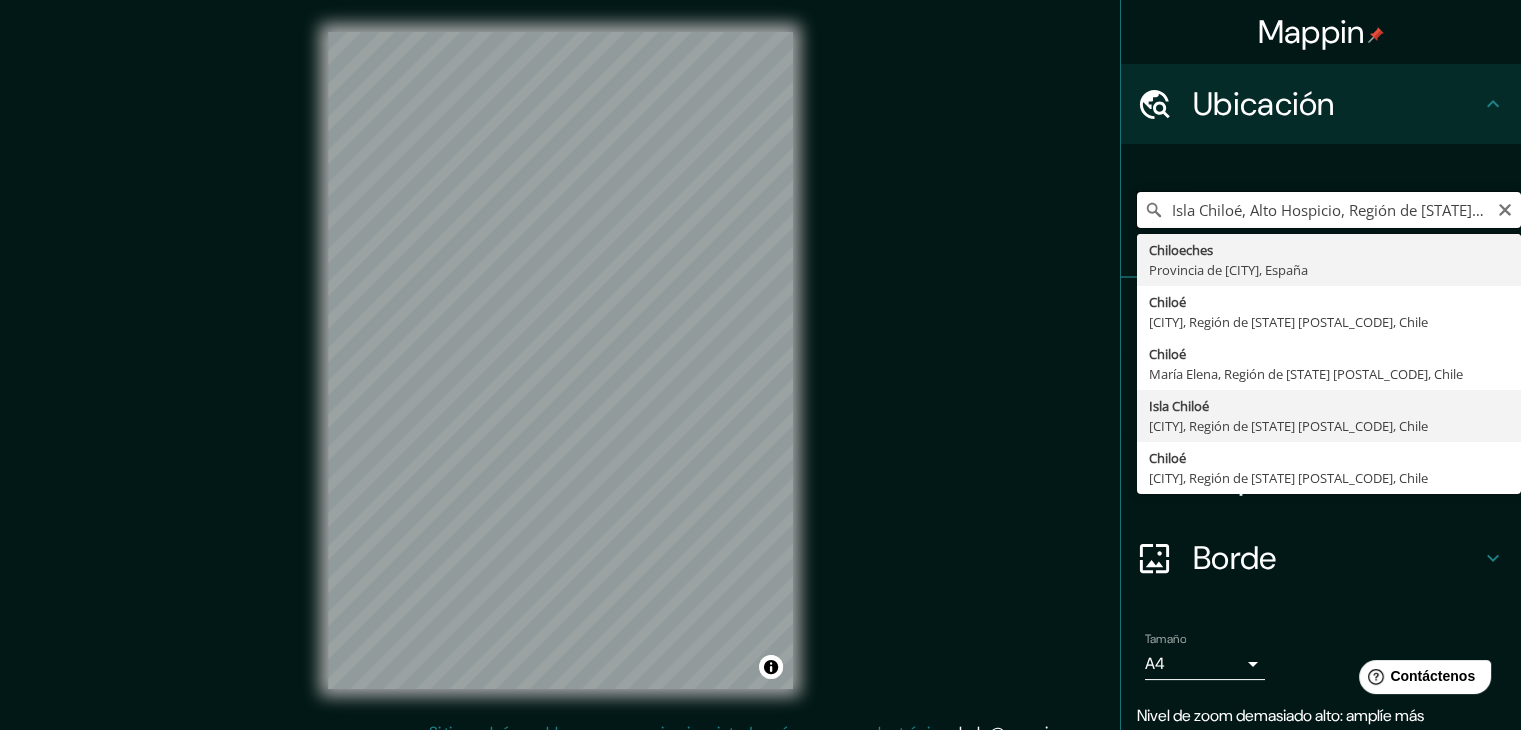scroll, scrollTop: 0, scrollLeft: 0, axis: both 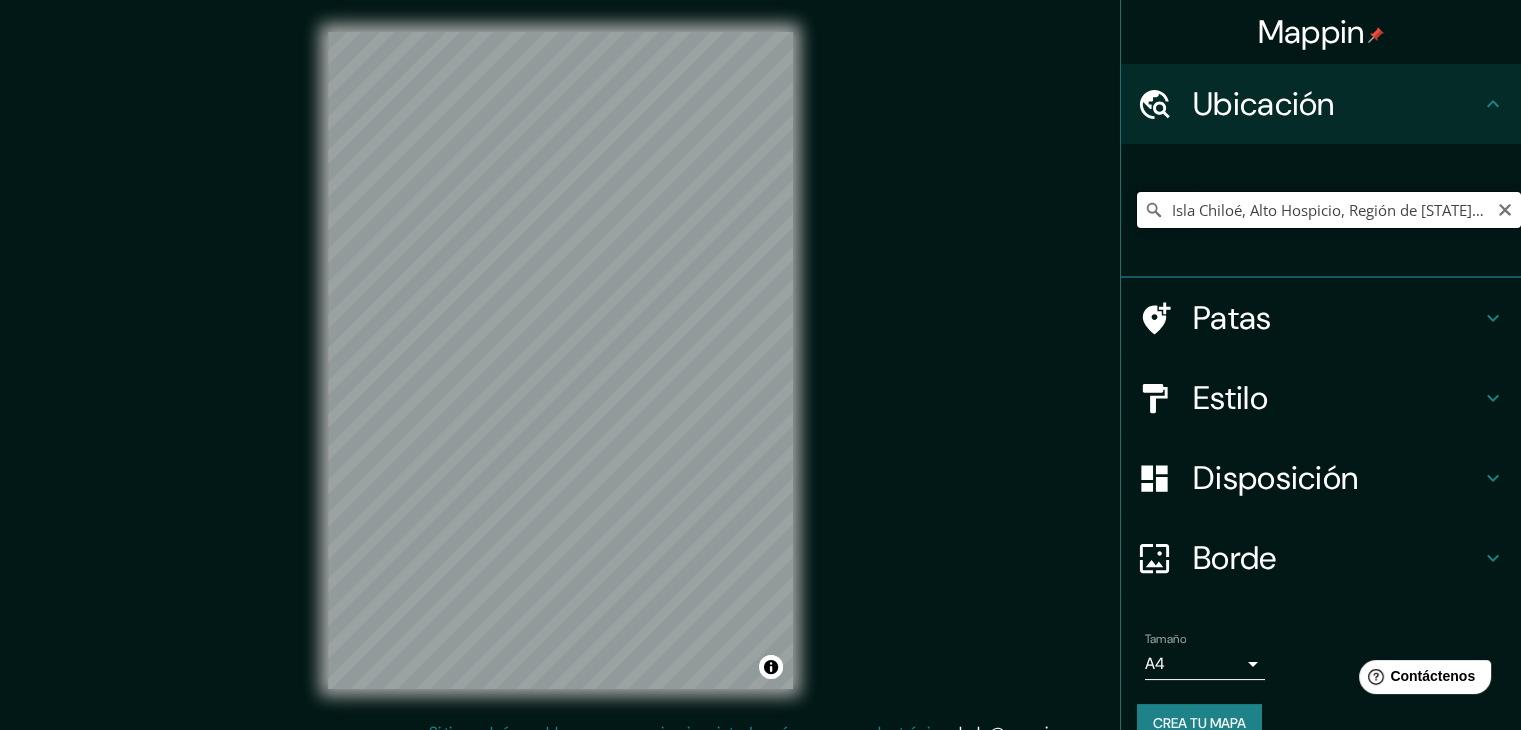 click on "Isla Chiloé, Alto Hospicio, Región de [STATE] [POSTAL_CODE], Chile" at bounding box center [1329, 210] 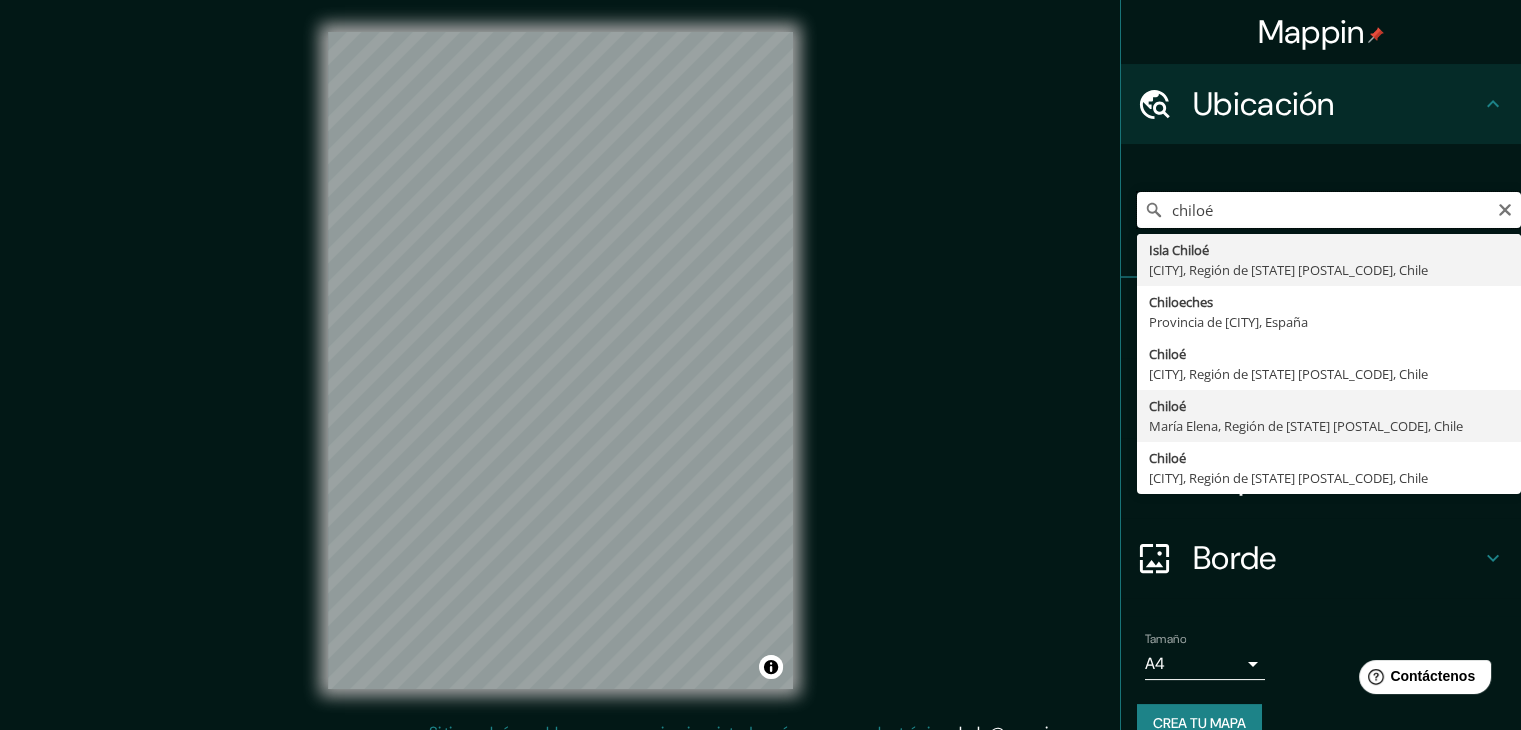 scroll, scrollTop: 35, scrollLeft: 0, axis: vertical 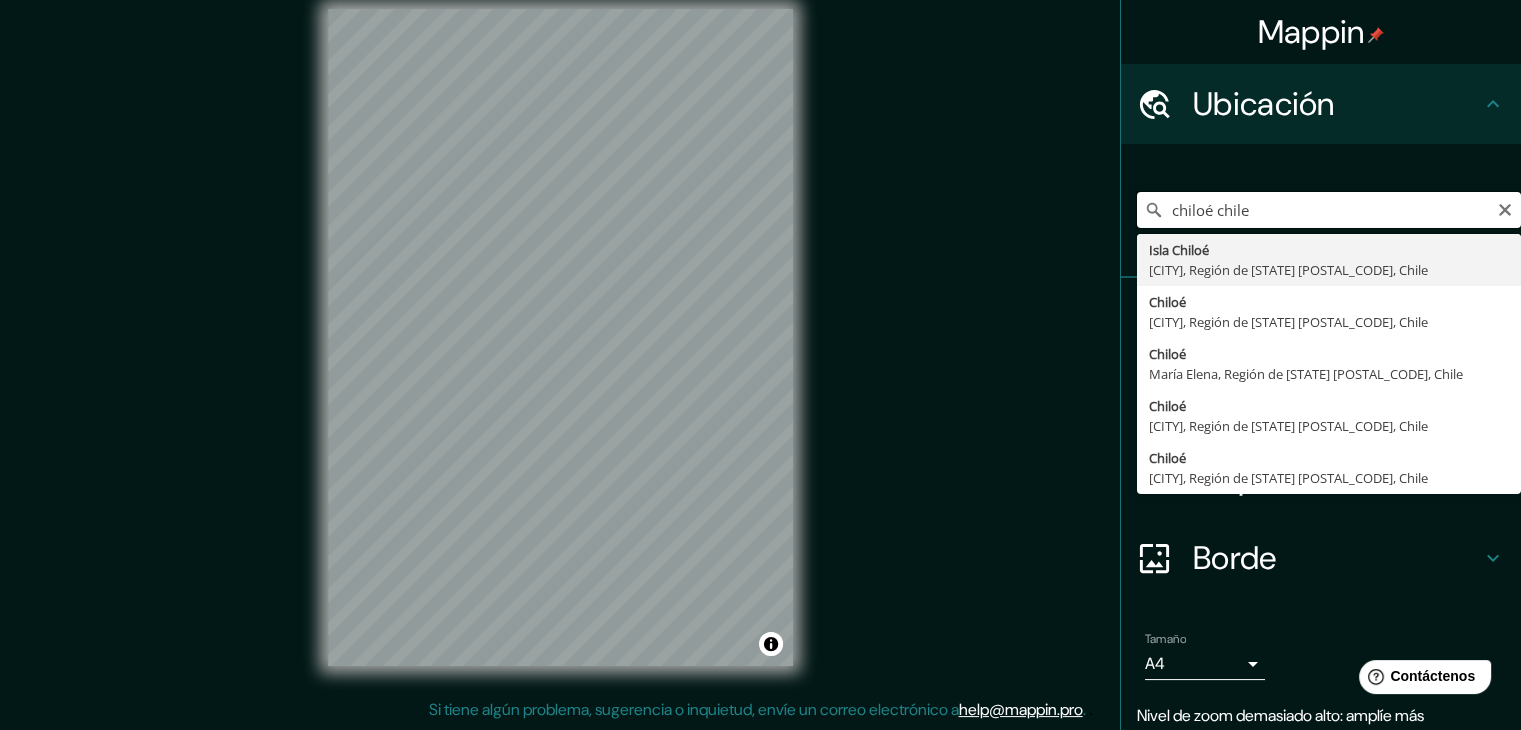 click on "chiloé chile" at bounding box center (1329, 210) 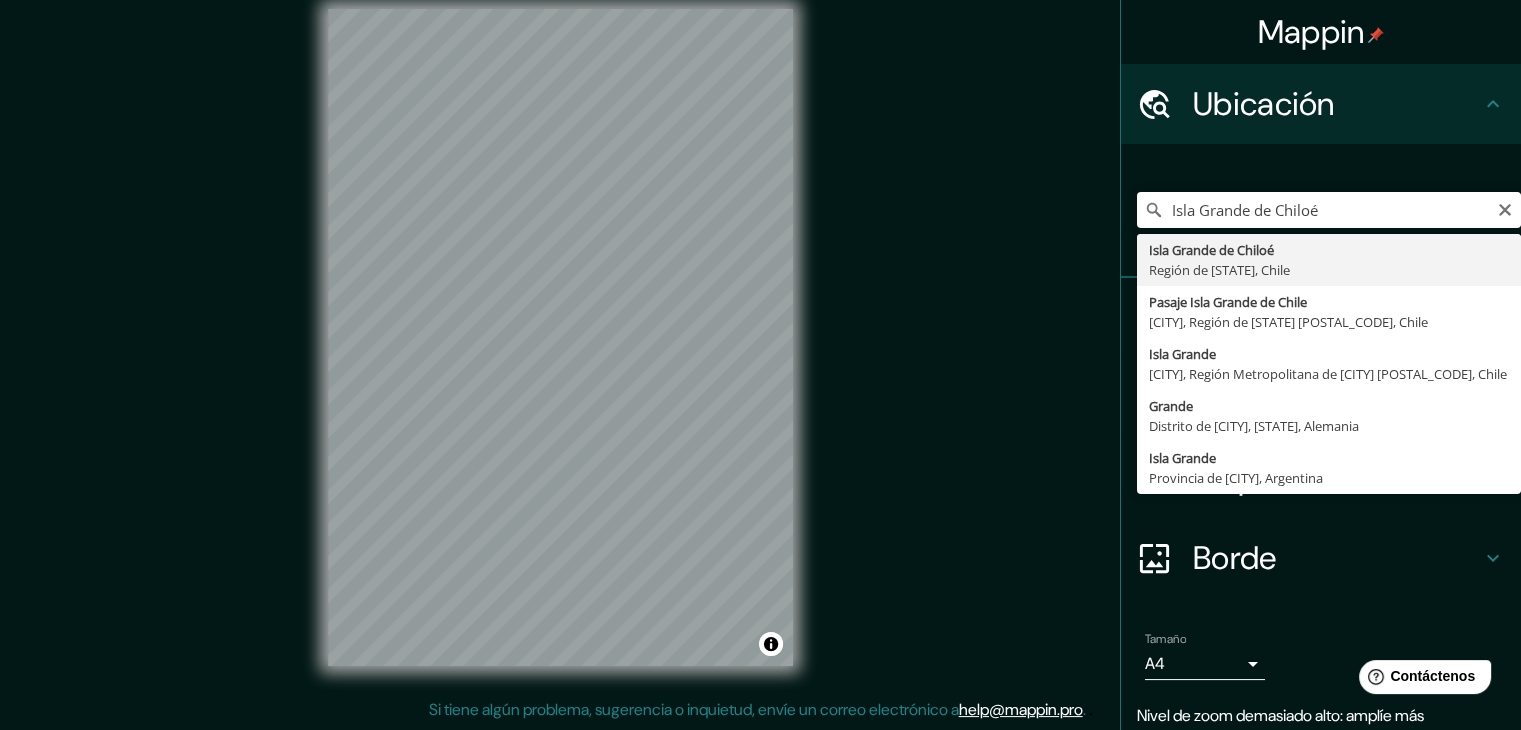 type on "Isla Grande de Chiloé, Región de [STATE], Chile" 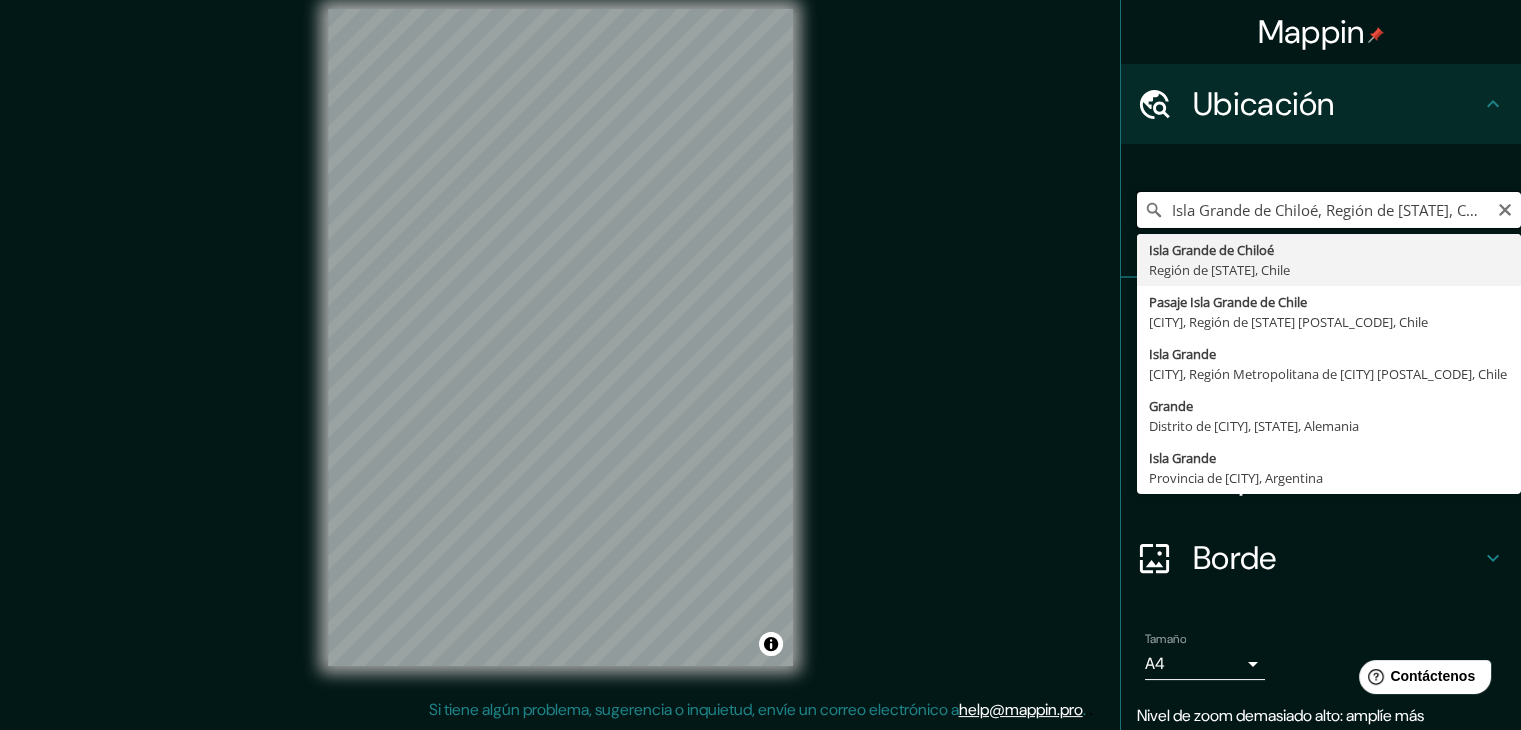 scroll, scrollTop: 0, scrollLeft: 0, axis: both 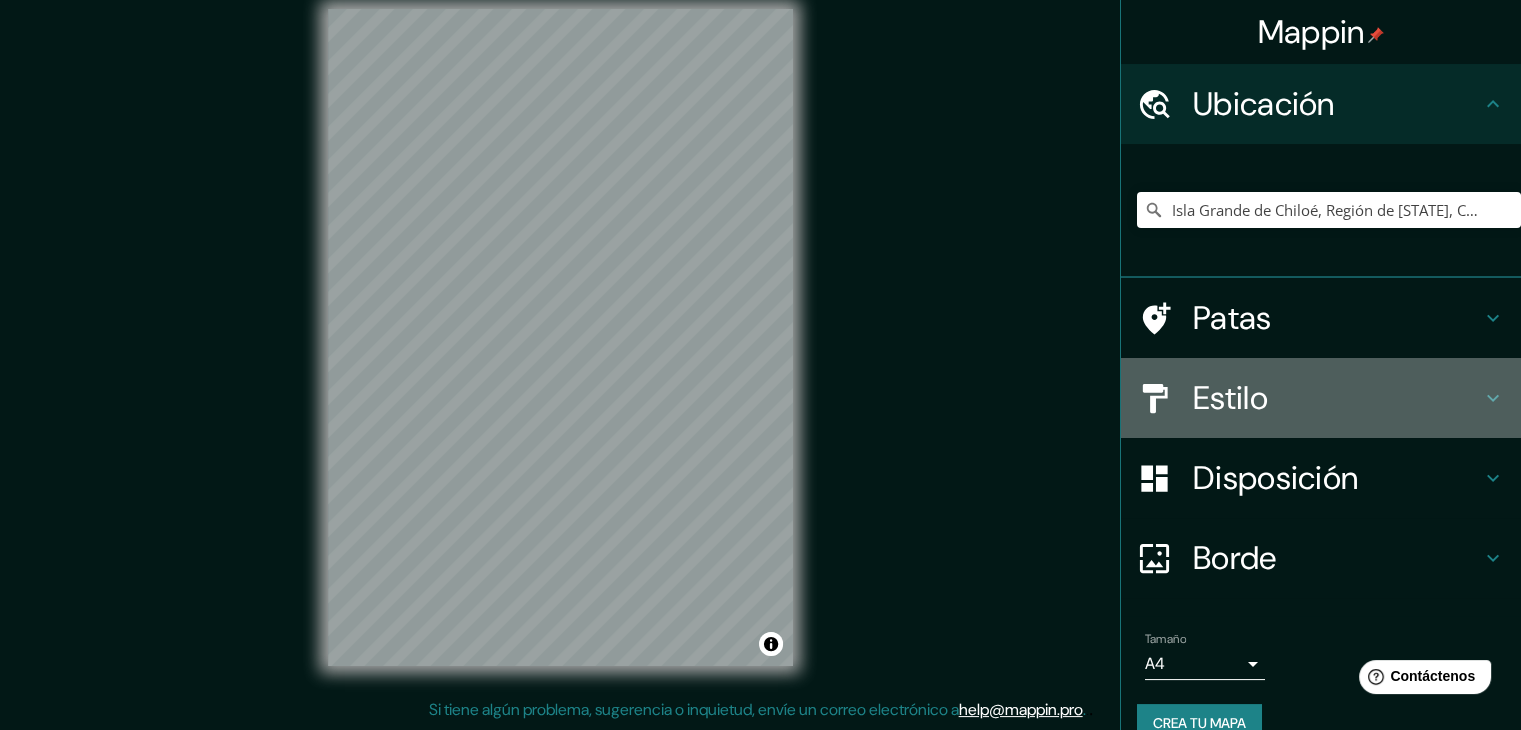 click on "Estilo" at bounding box center [1337, 398] 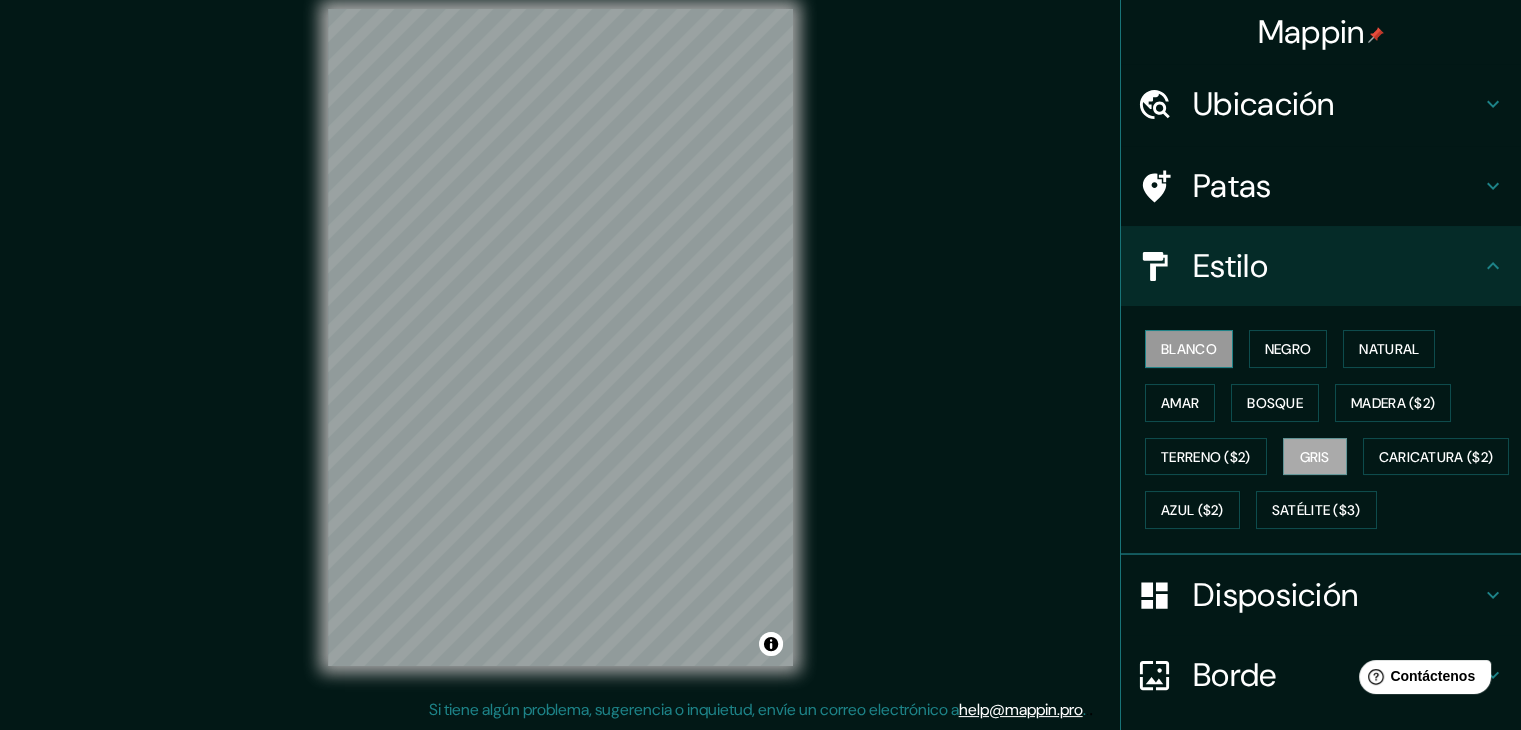 click on "Blanco" at bounding box center (1189, 349) 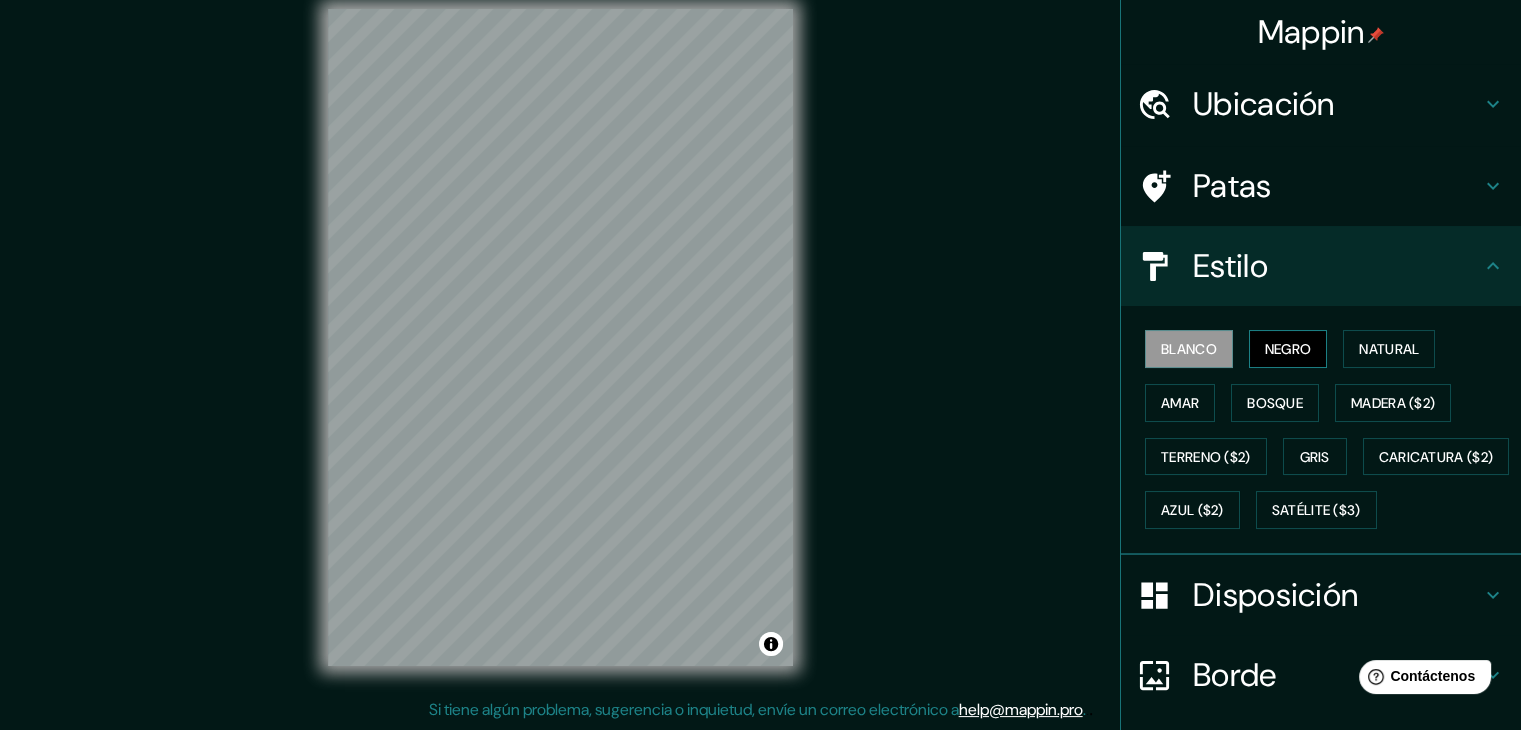 click on "Negro" at bounding box center [1288, 349] 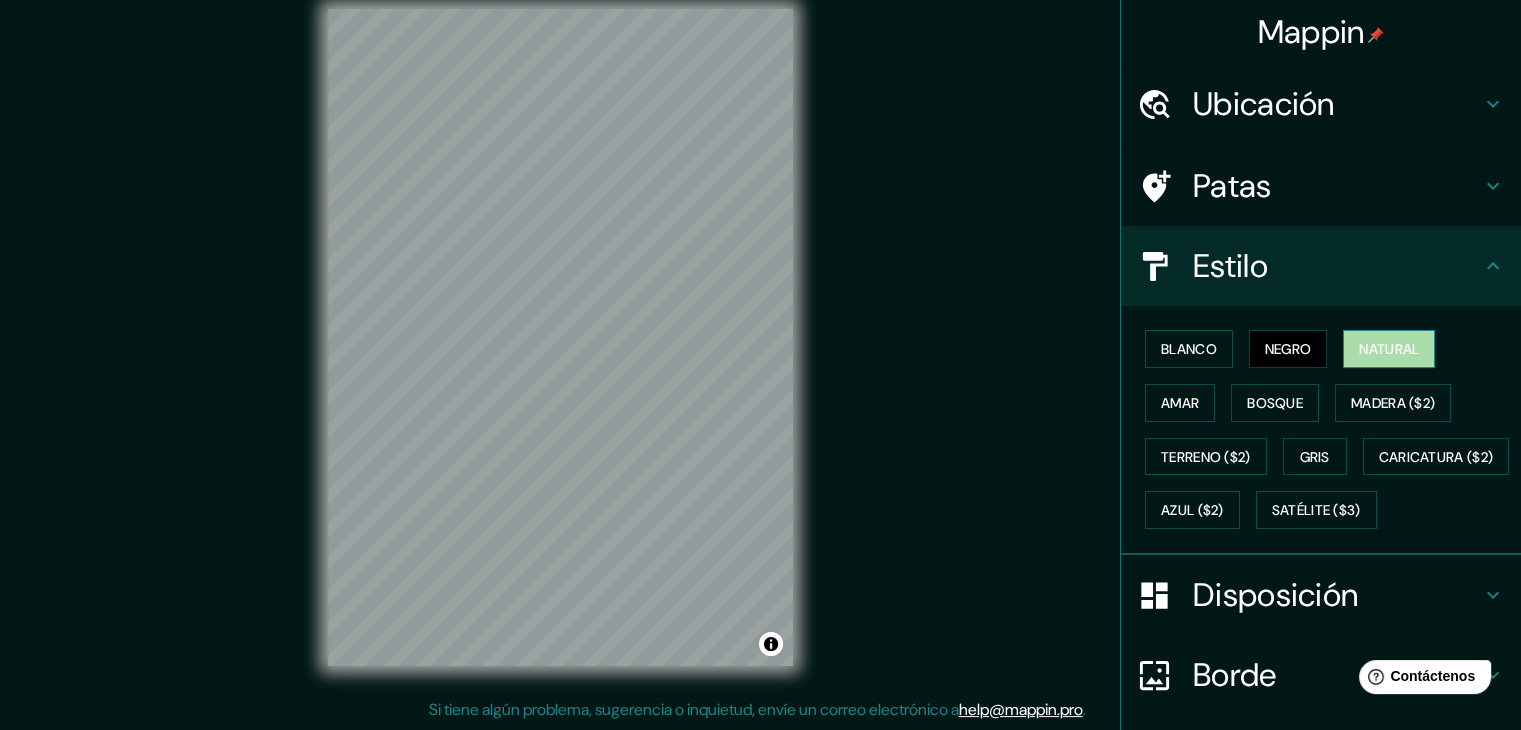 click on "Natural" at bounding box center [1389, 349] 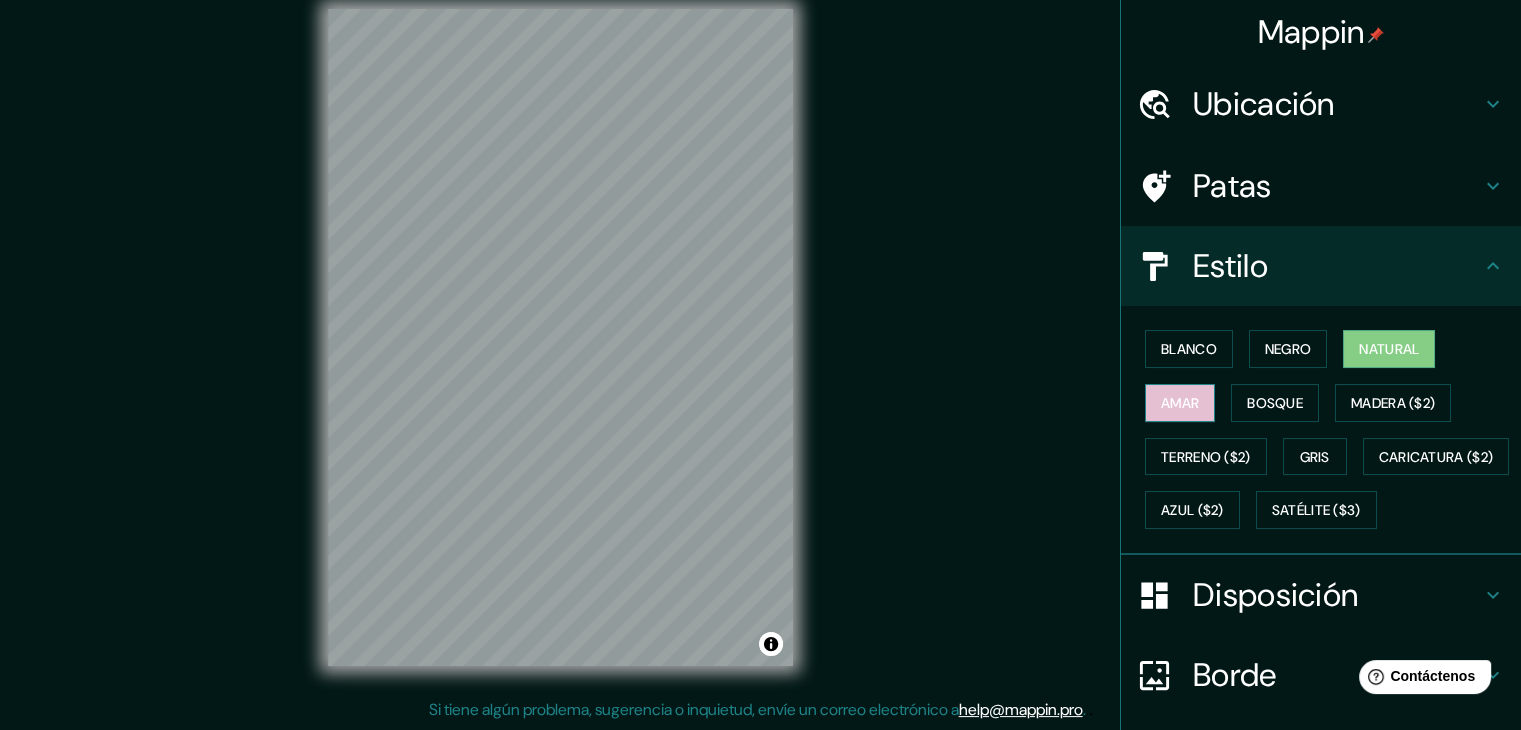 click on "Amar" at bounding box center (1180, 403) 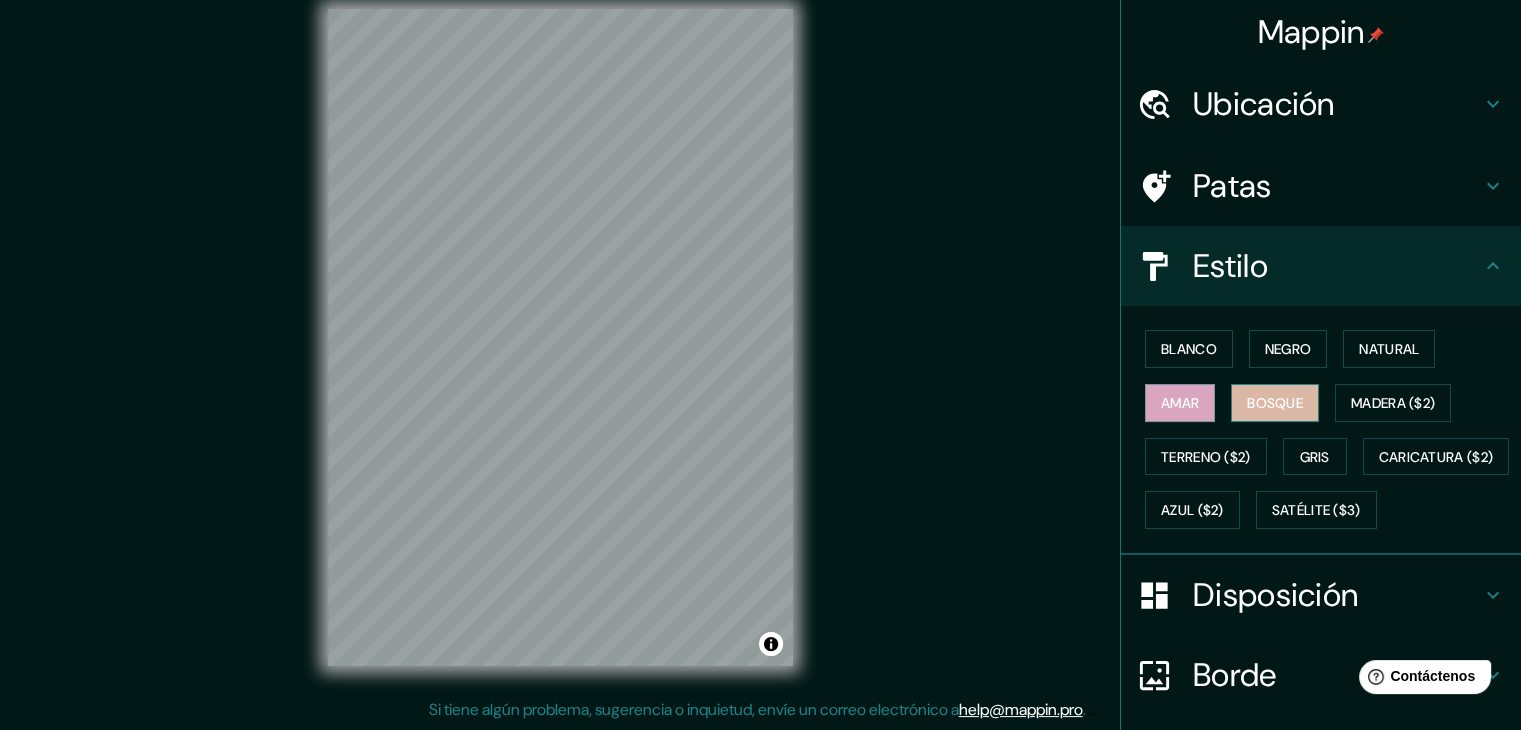 click on "Bosque" at bounding box center [1275, 403] 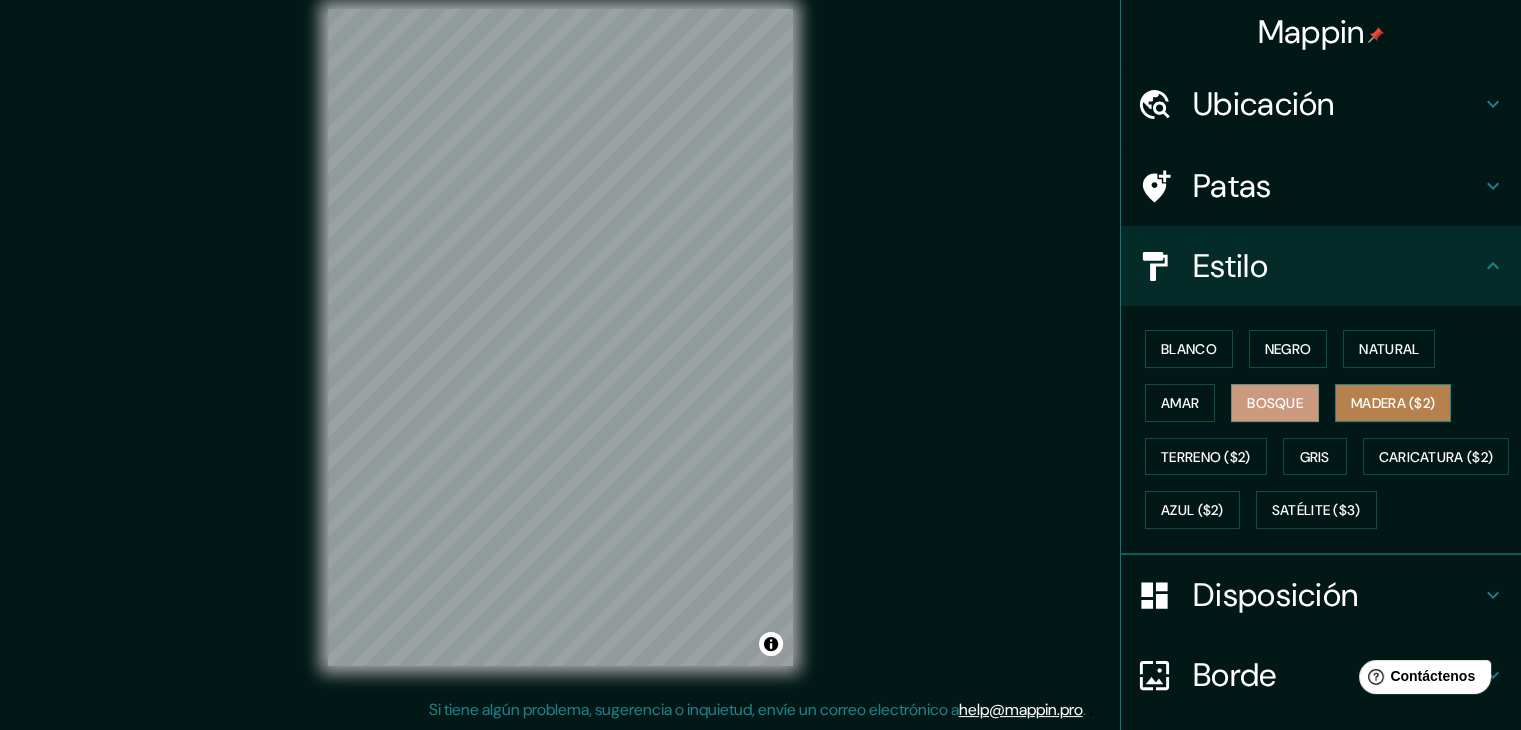 click on "Madera ($2)" at bounding box center [1393, 403] 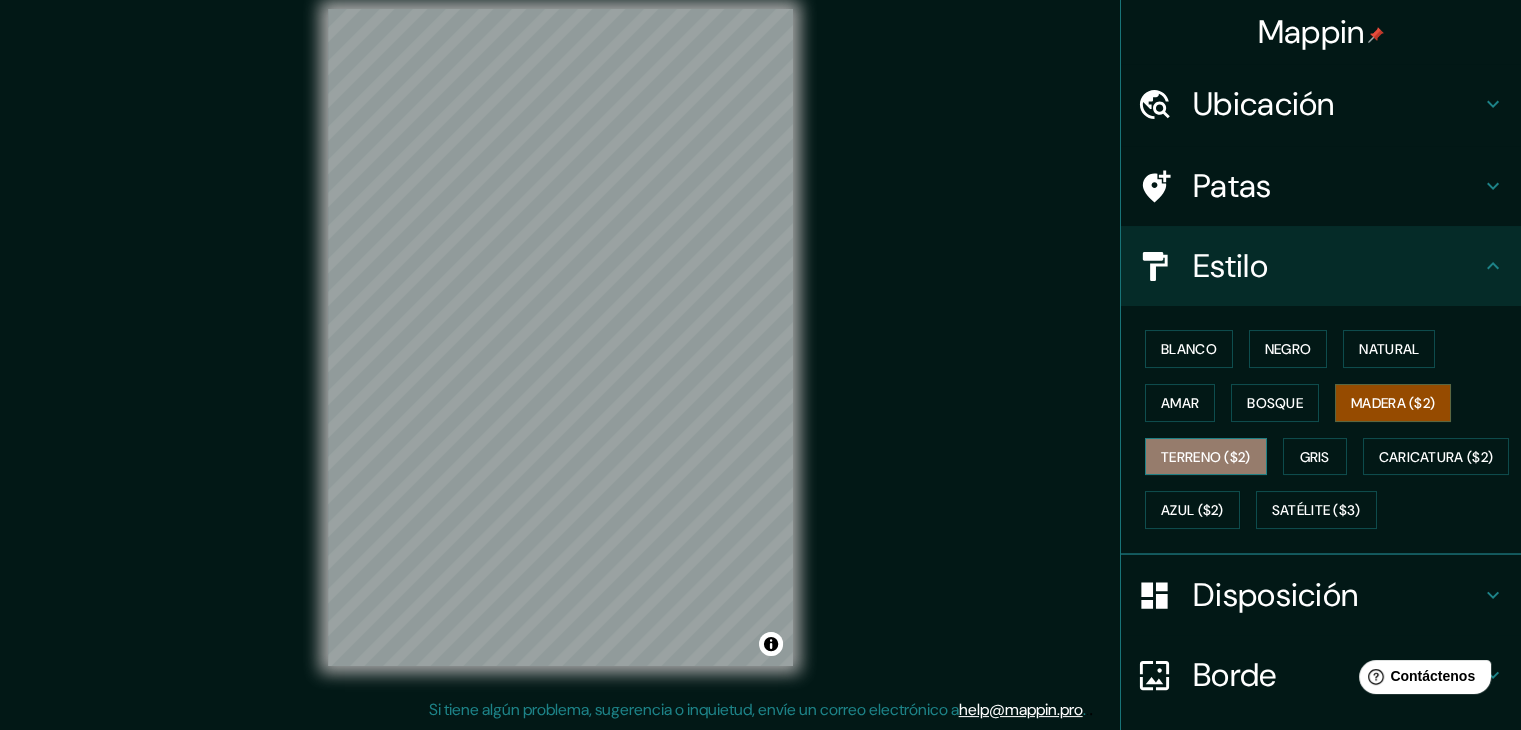 click on "Terreno ($2)" at bounding box center (1206, 457) 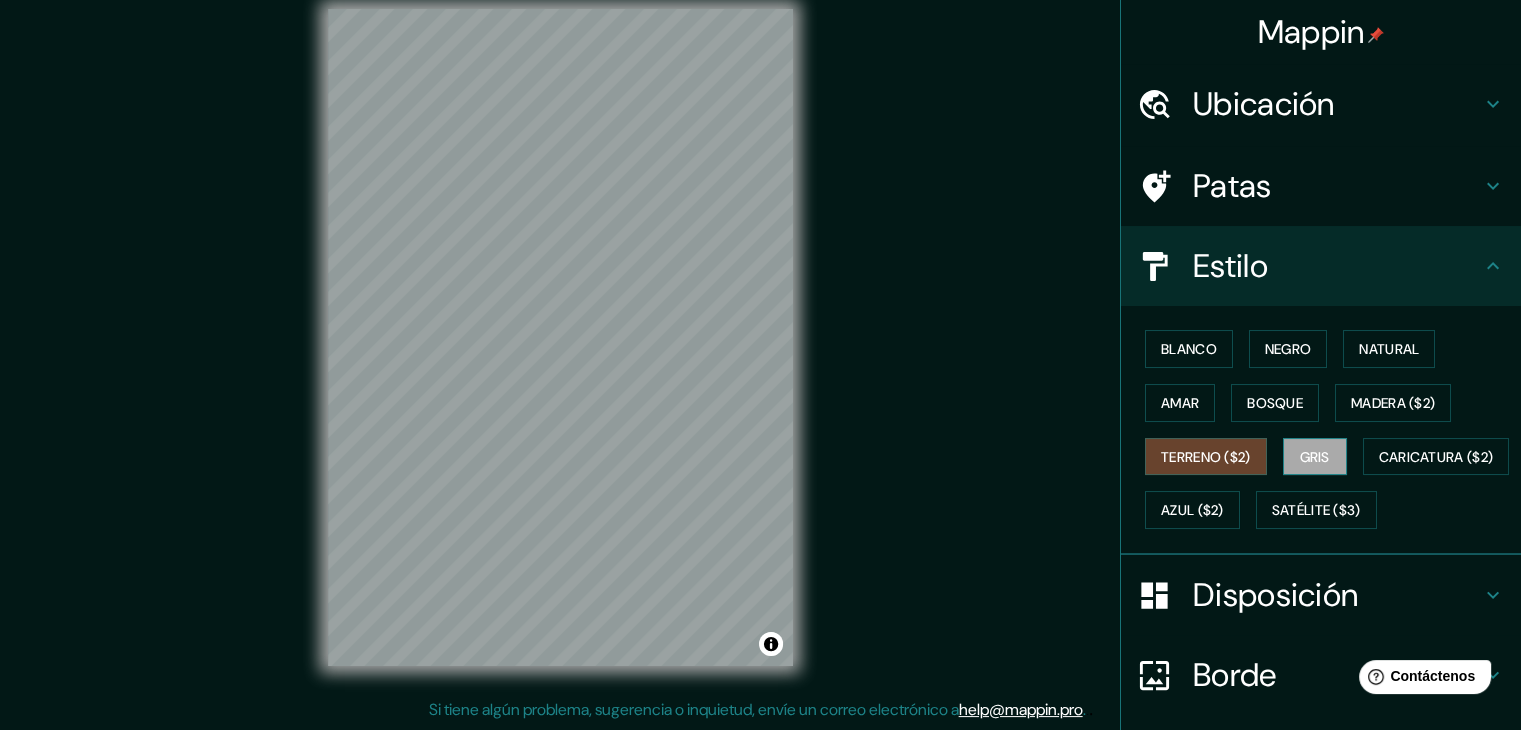 click on "Gris" at bounding box center (1315, 457) 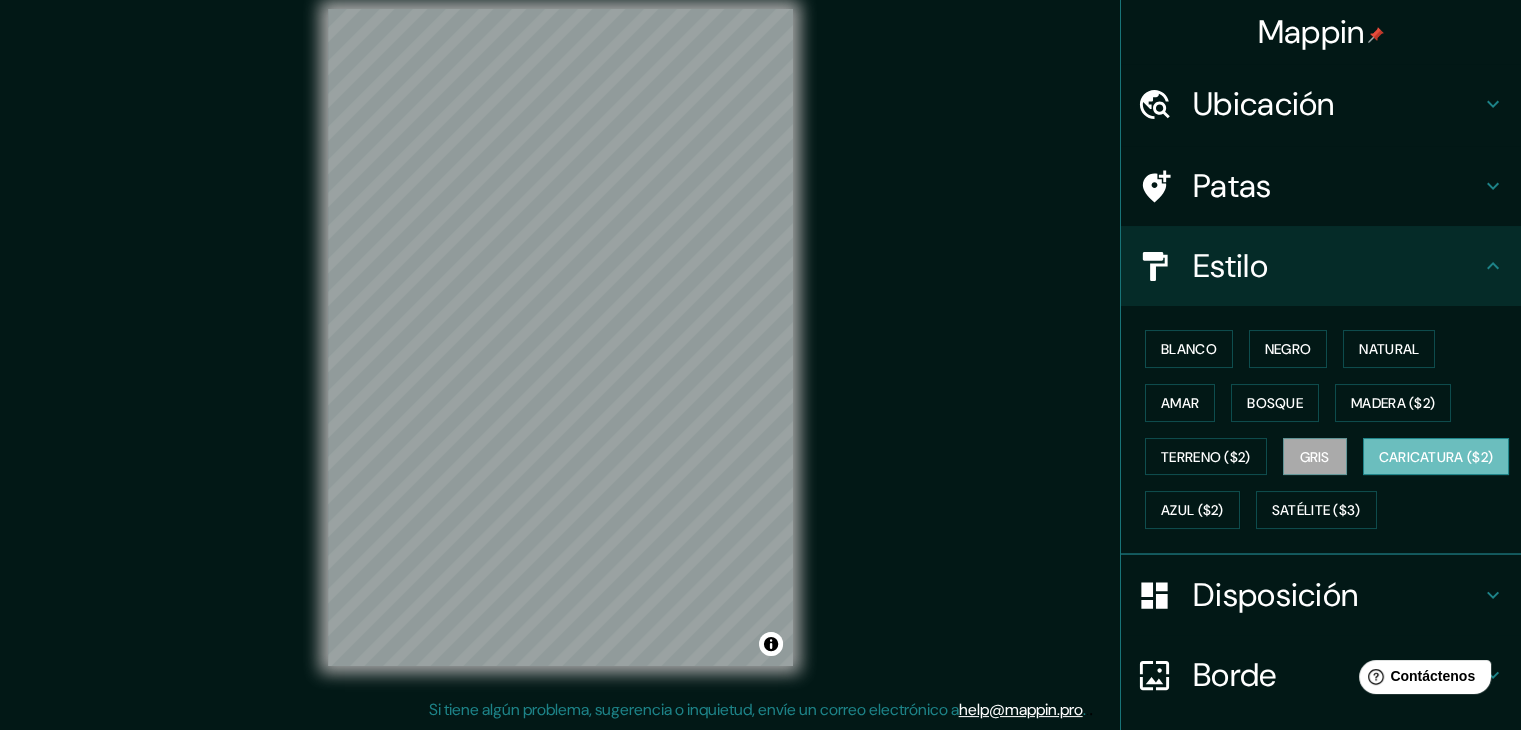 drag, startPoint x: 1524, startPoint y: 509, endPoint x: 1215, endPoint y: 510, distance: 309.00162 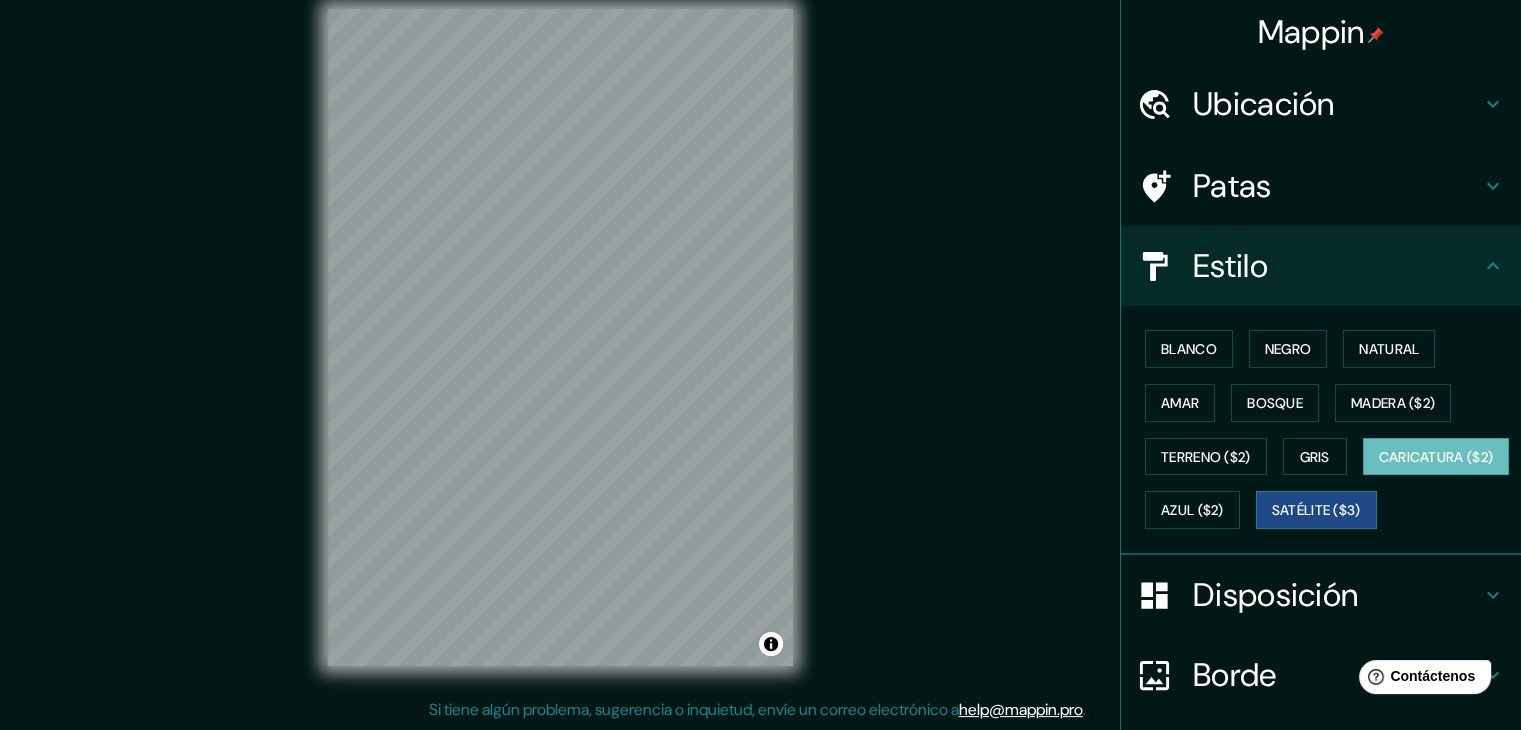 click on "Satélite ($3)" at bounding box center [1316, 511] 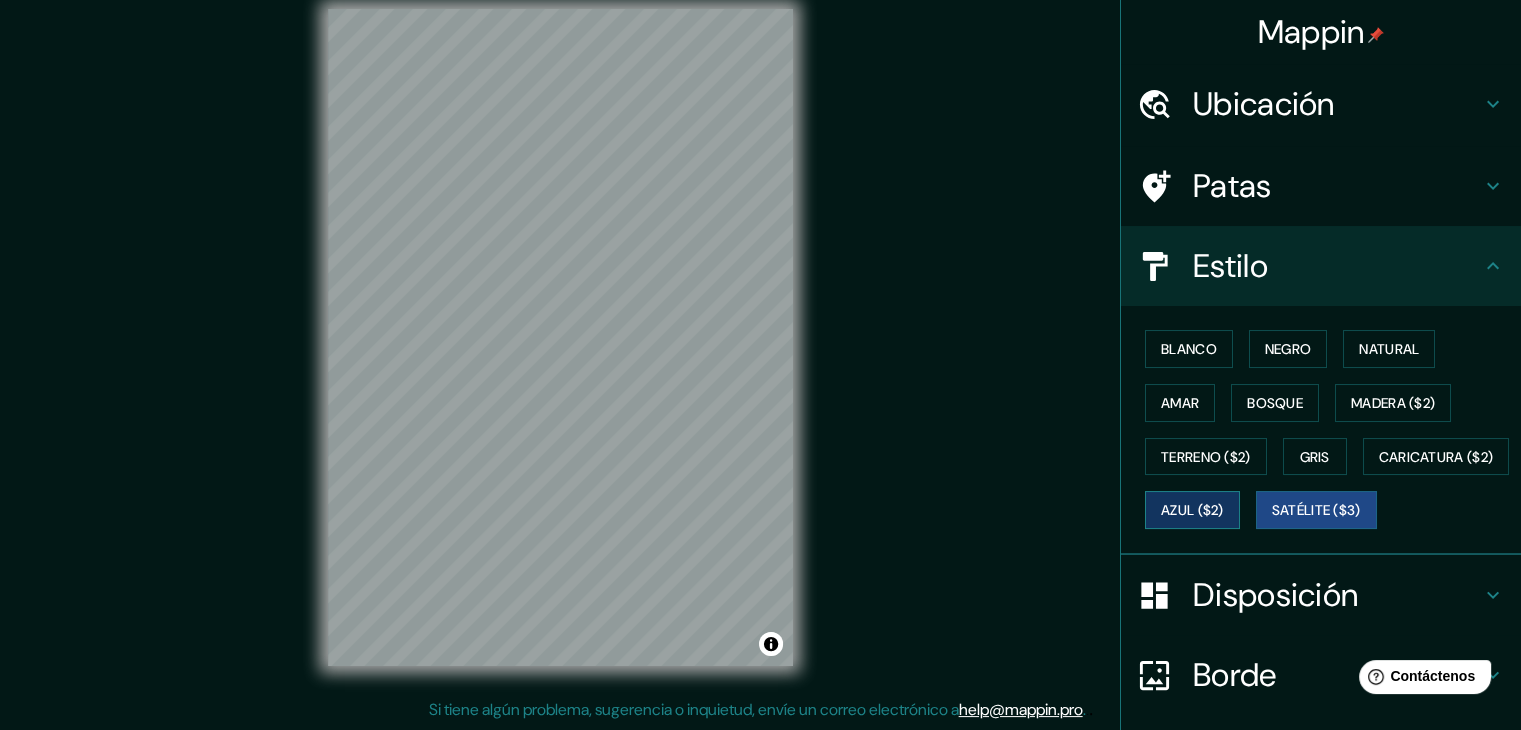 click on "Azul ($2)" at bounding box center (1192, 511) 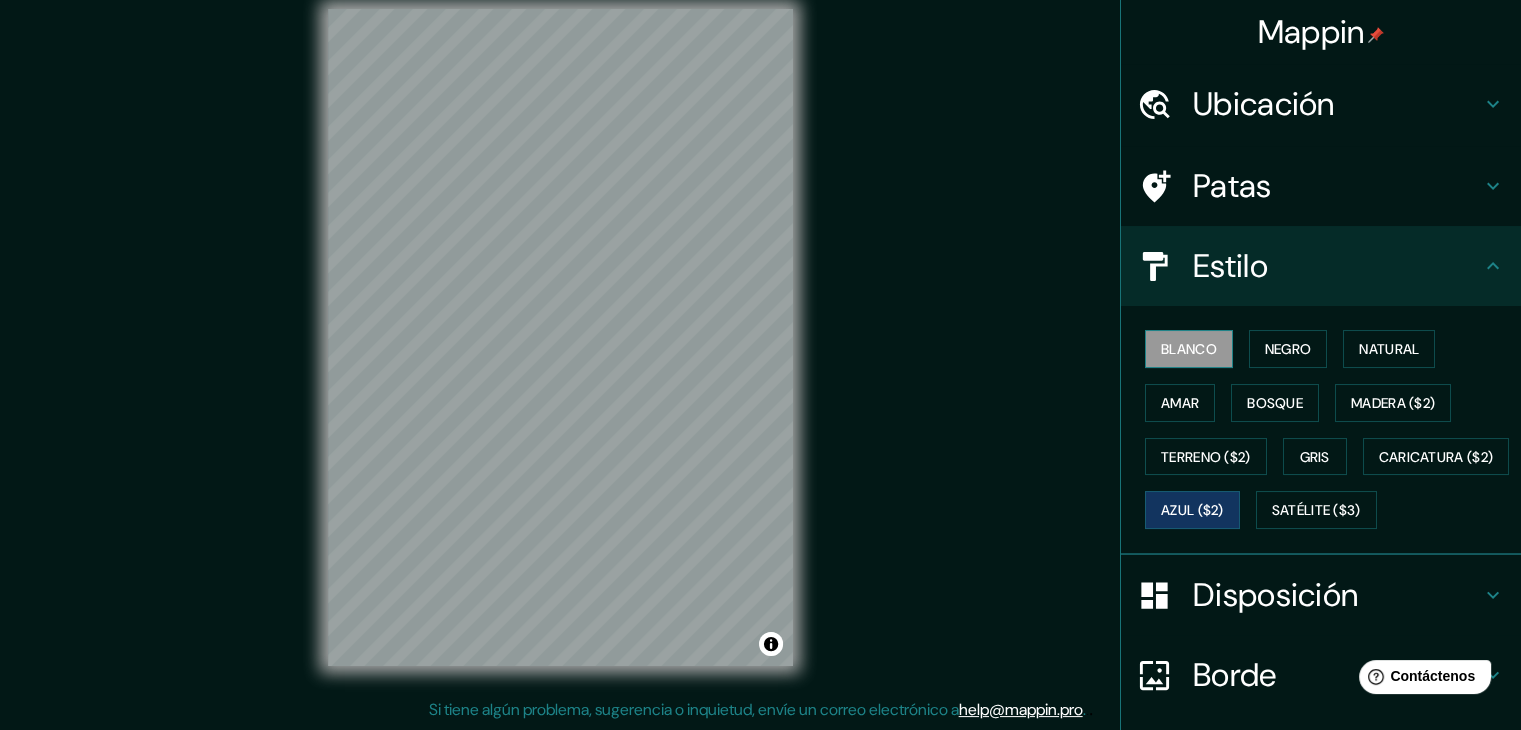 click on "Blanco" at bounding box center [1189, 349] 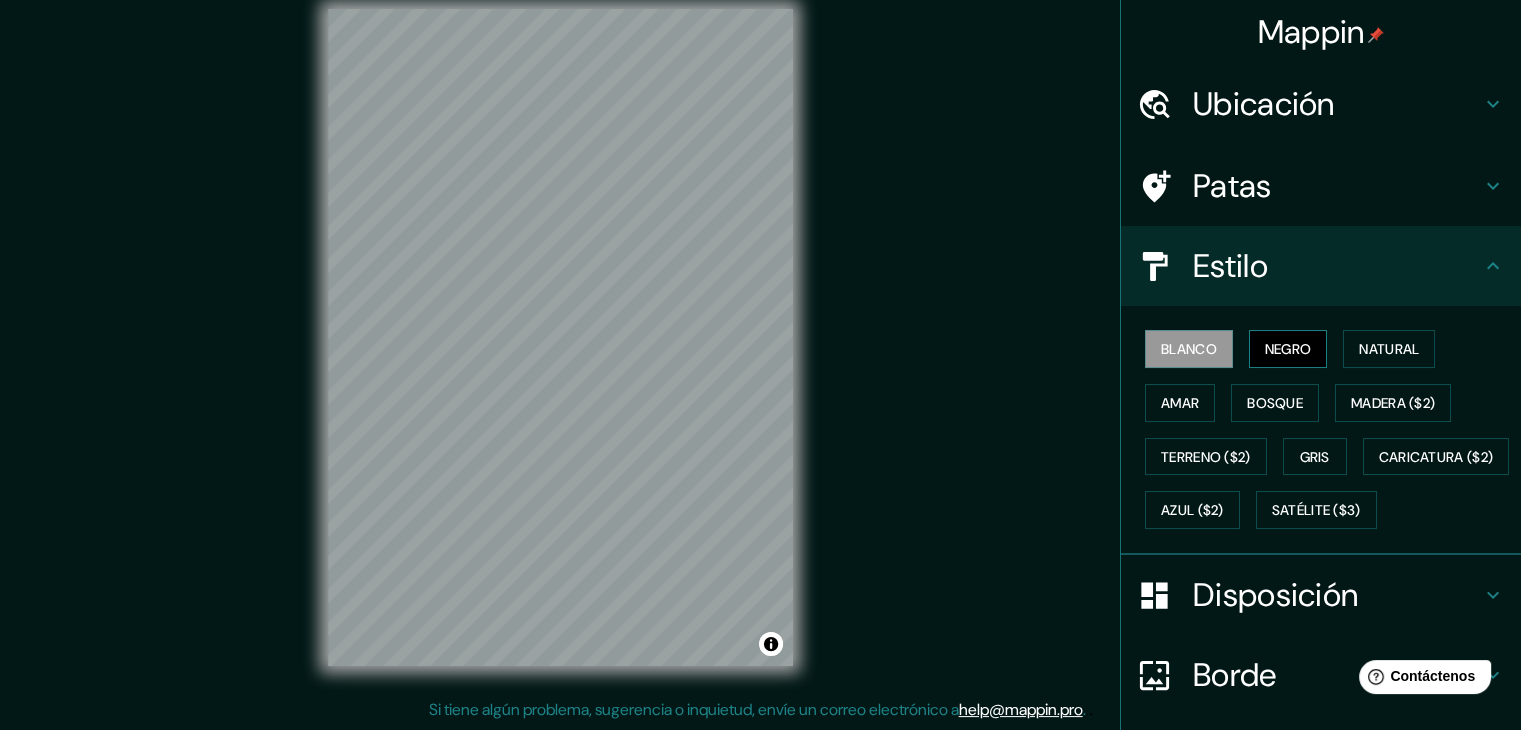 click on "Negro" at bounding box center (1288, 349) 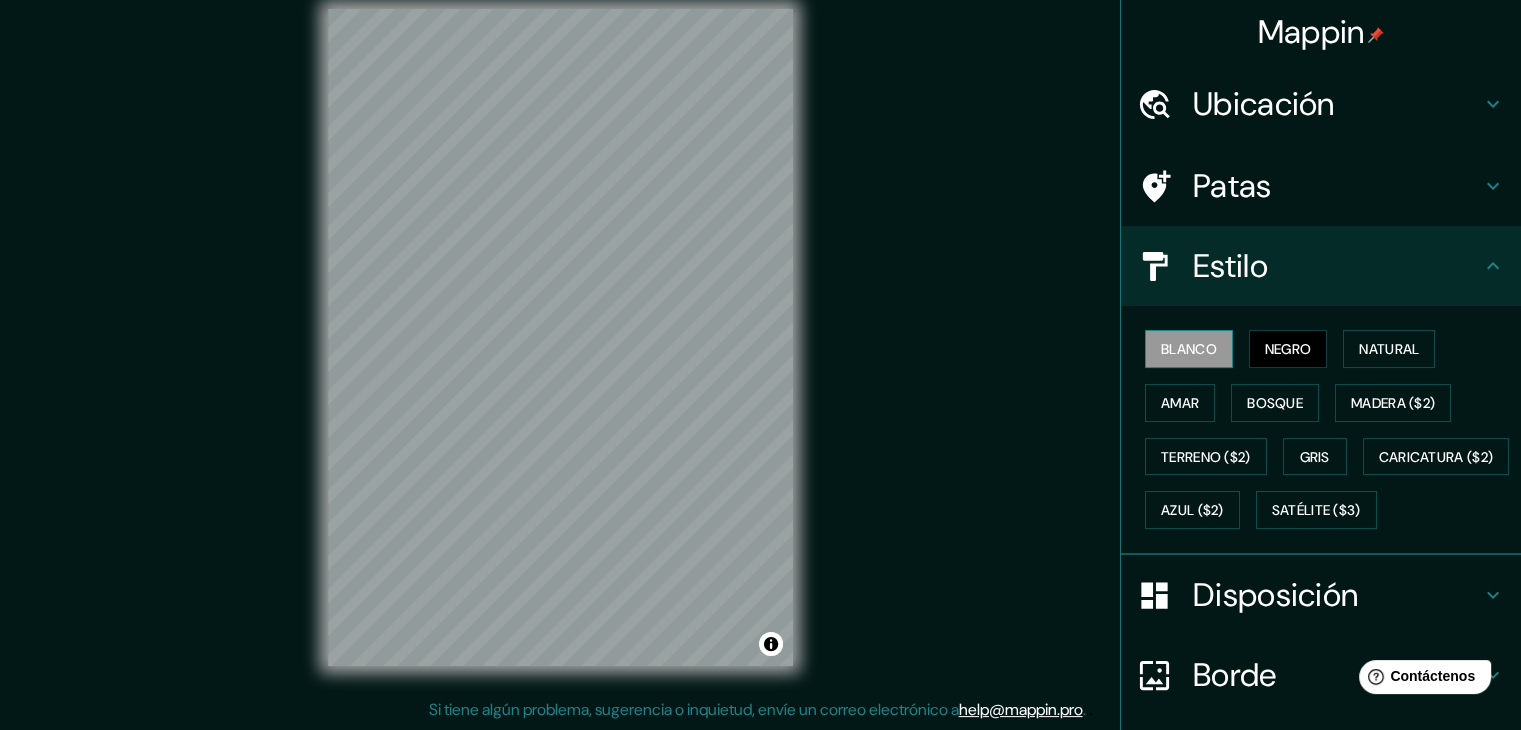 click on "Blanco" at bounding box center (1189, 349) 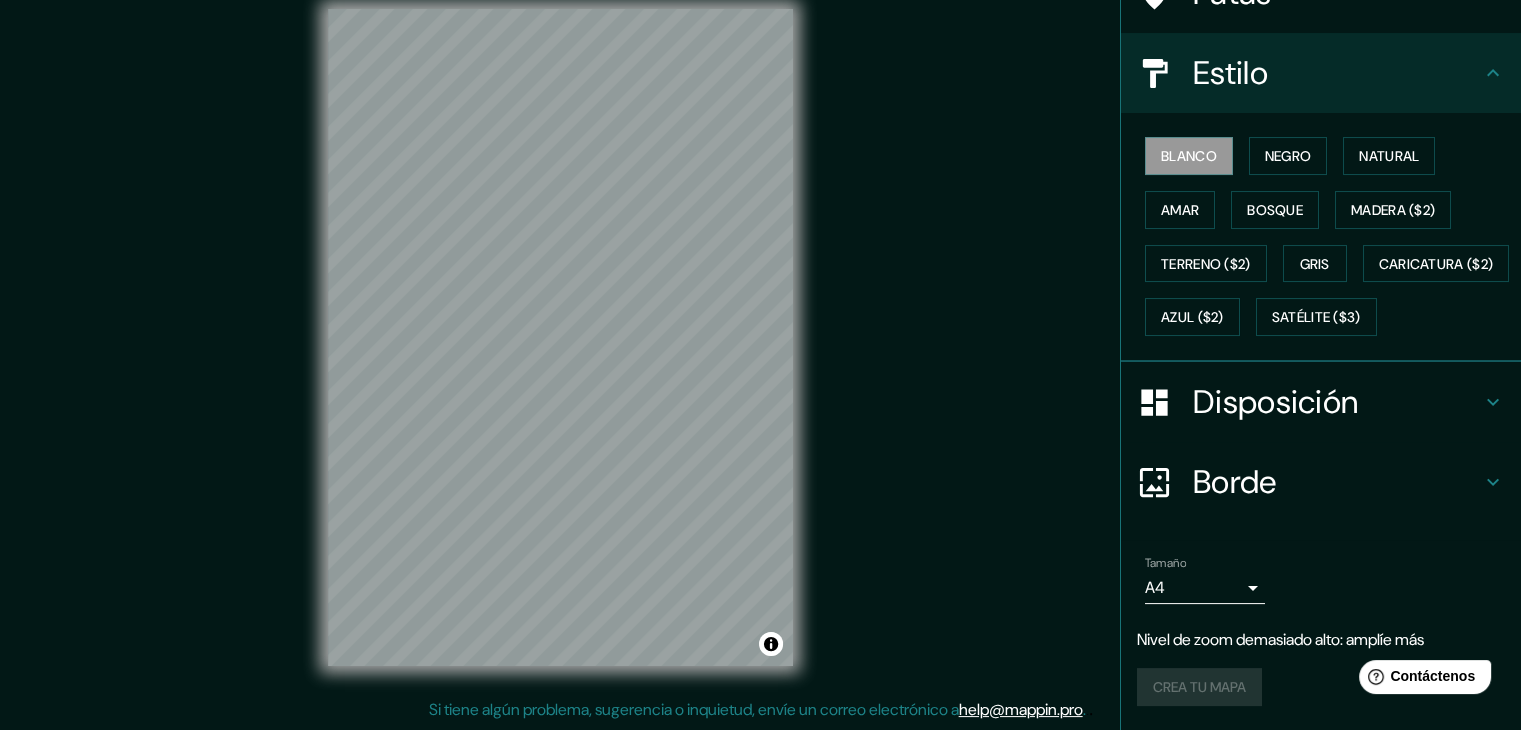 scroll, scrollTop: 216, scrollLeft: 0, axis: vertical 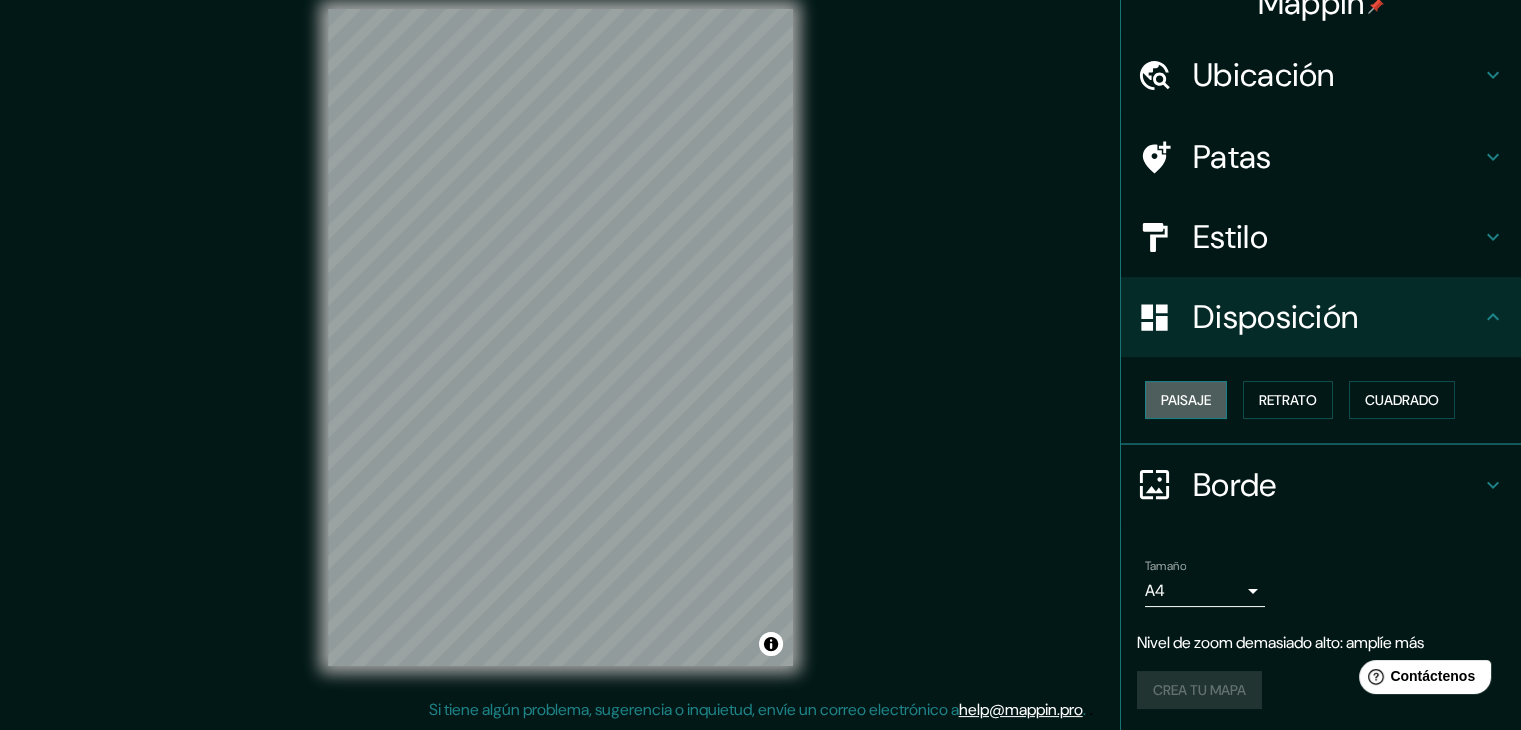 click on "Paisaje" at bounding box center (1186, 400) 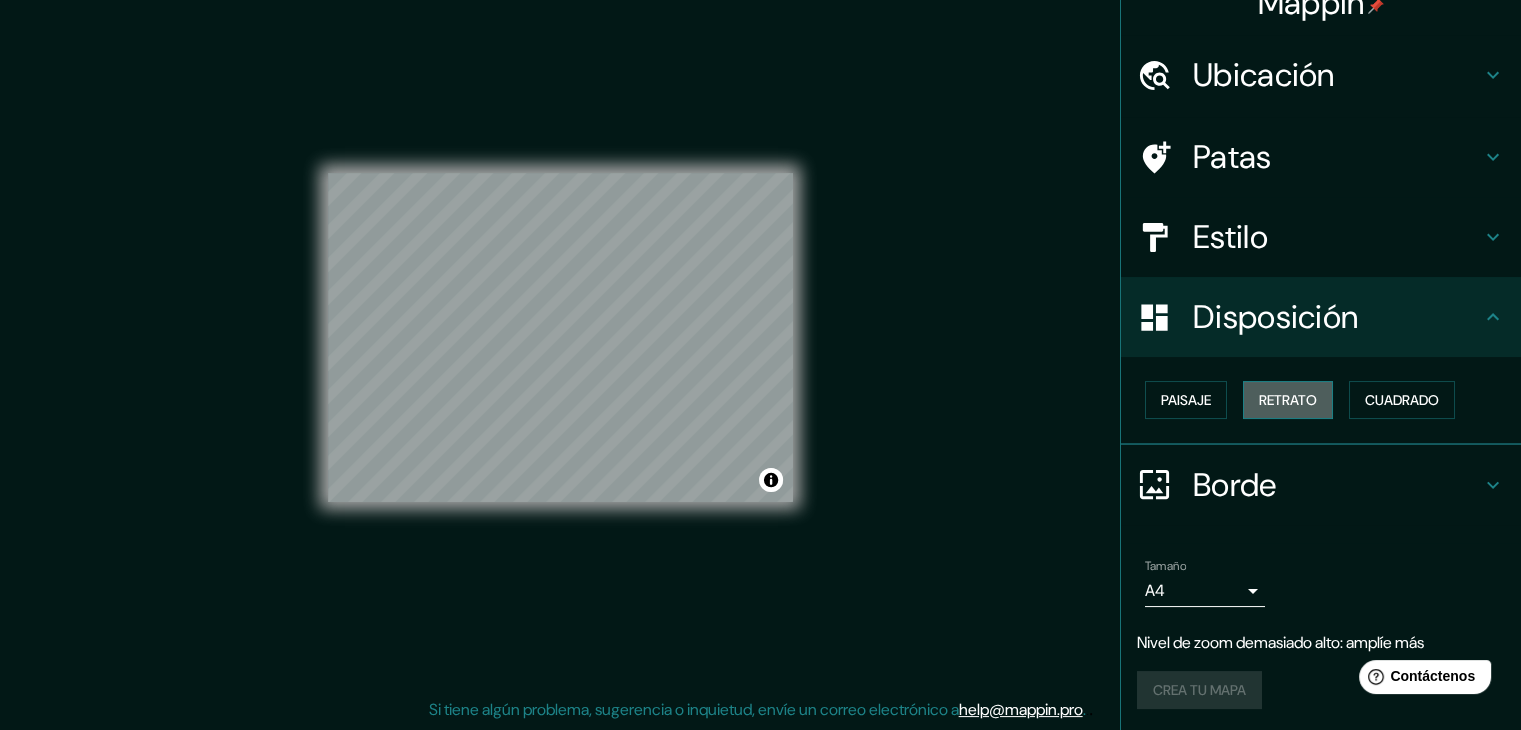 click on "Retrato" at bounding box center [1288, 400] 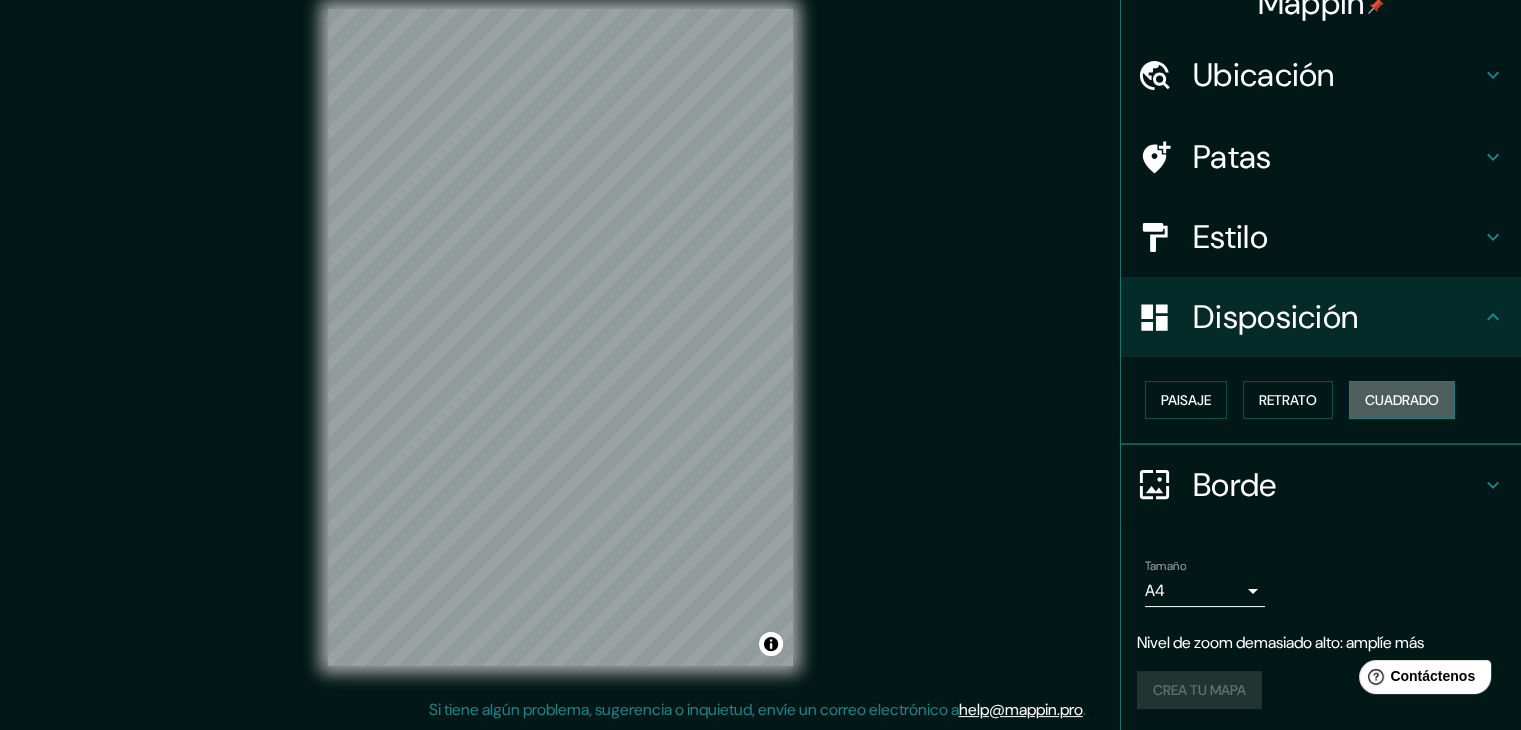 click on "Cuadrado" at bounding box center (1402, 400) 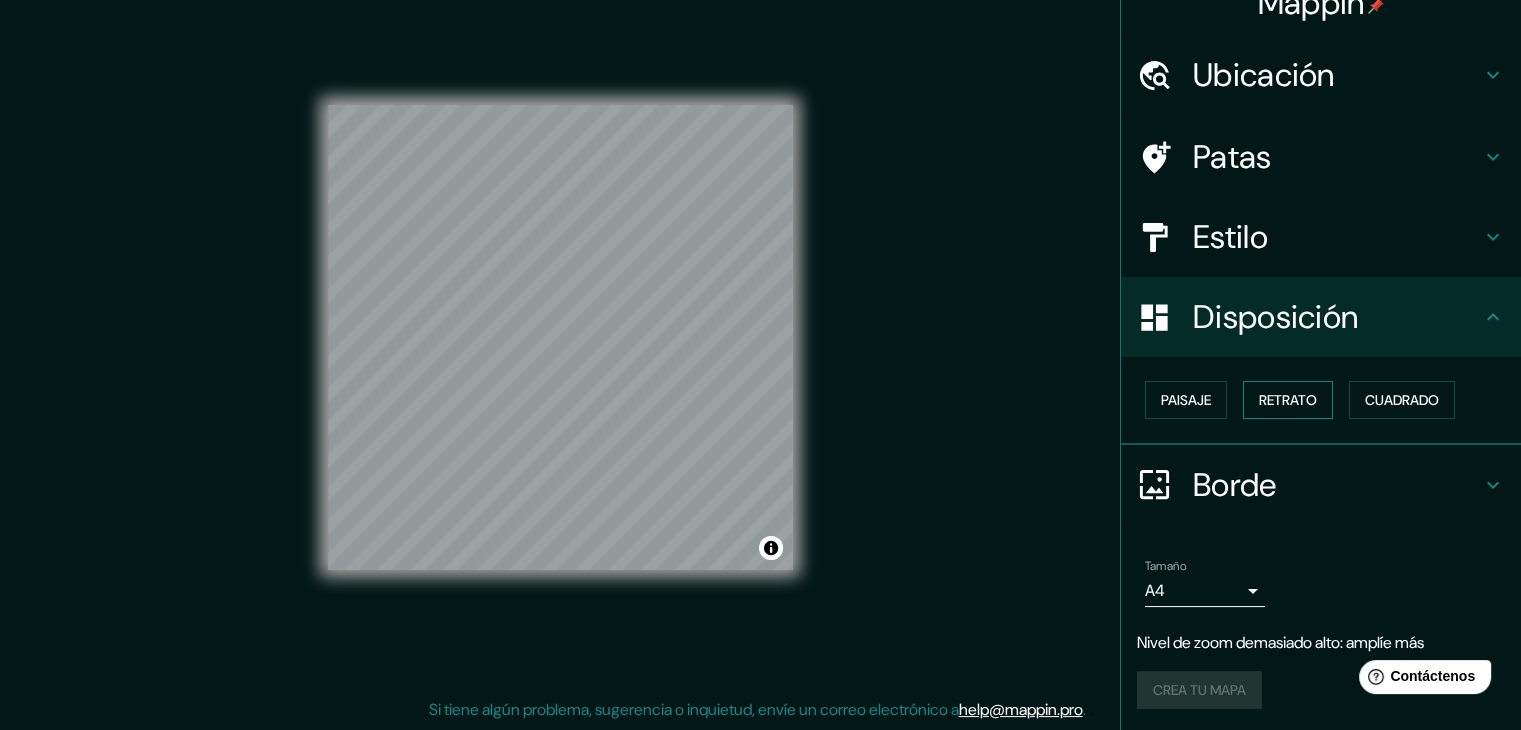 click on "Retrato" at bounding box center (1288, 400) 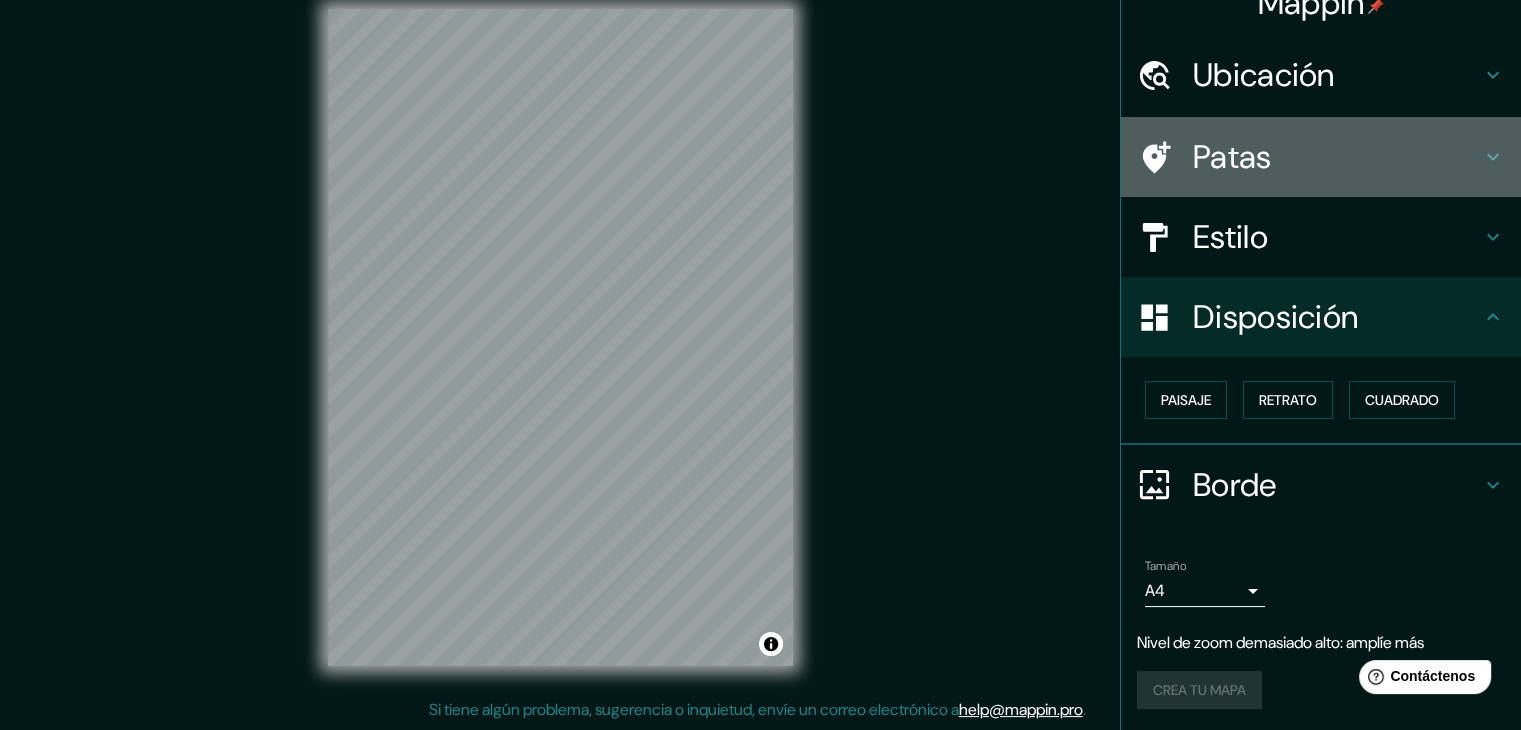 click on "Patas" at bounding box center (1321, 157) 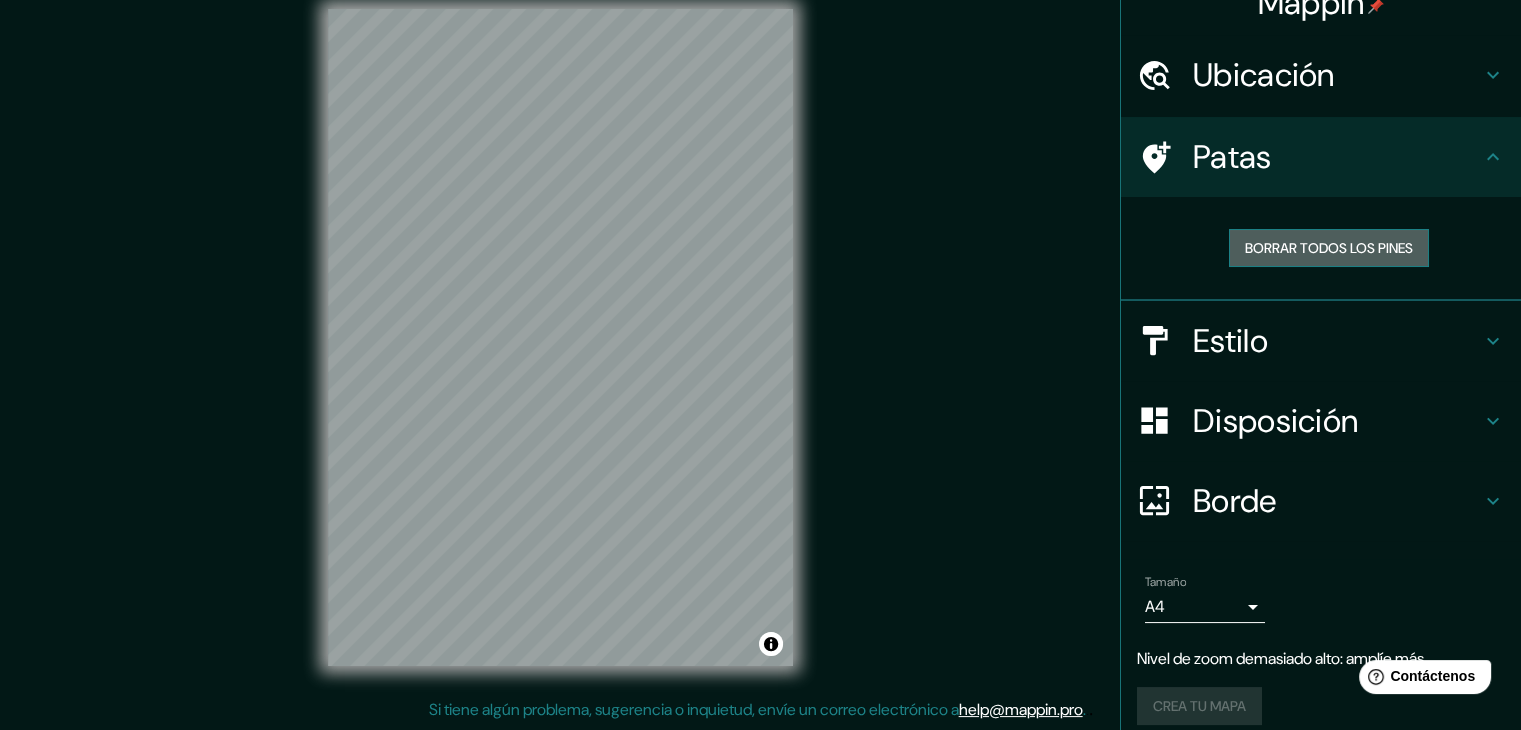 click on "Borrar todos los pines" at bounding box center (1329, 248) 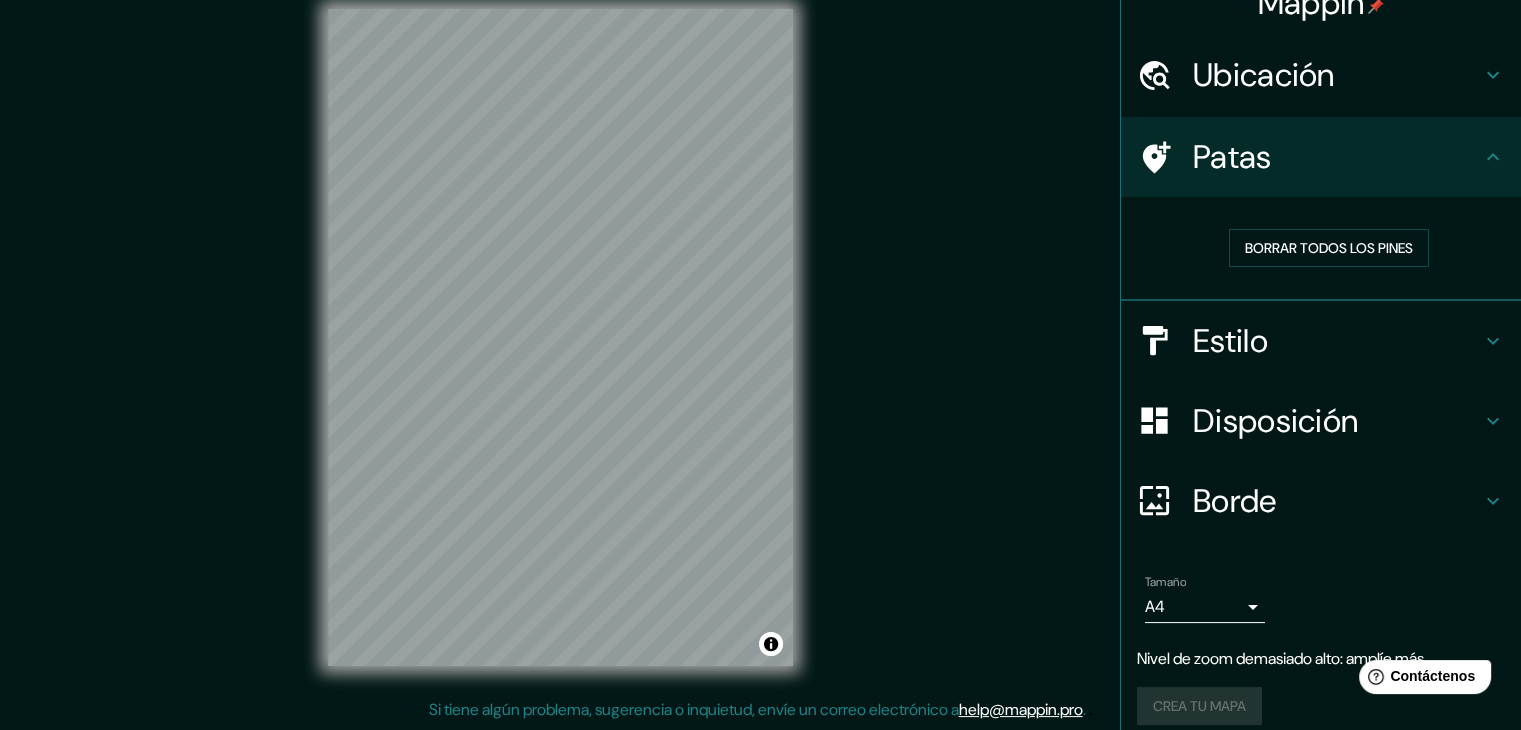 click on "Estilo" at bounding box center [1337, 341] 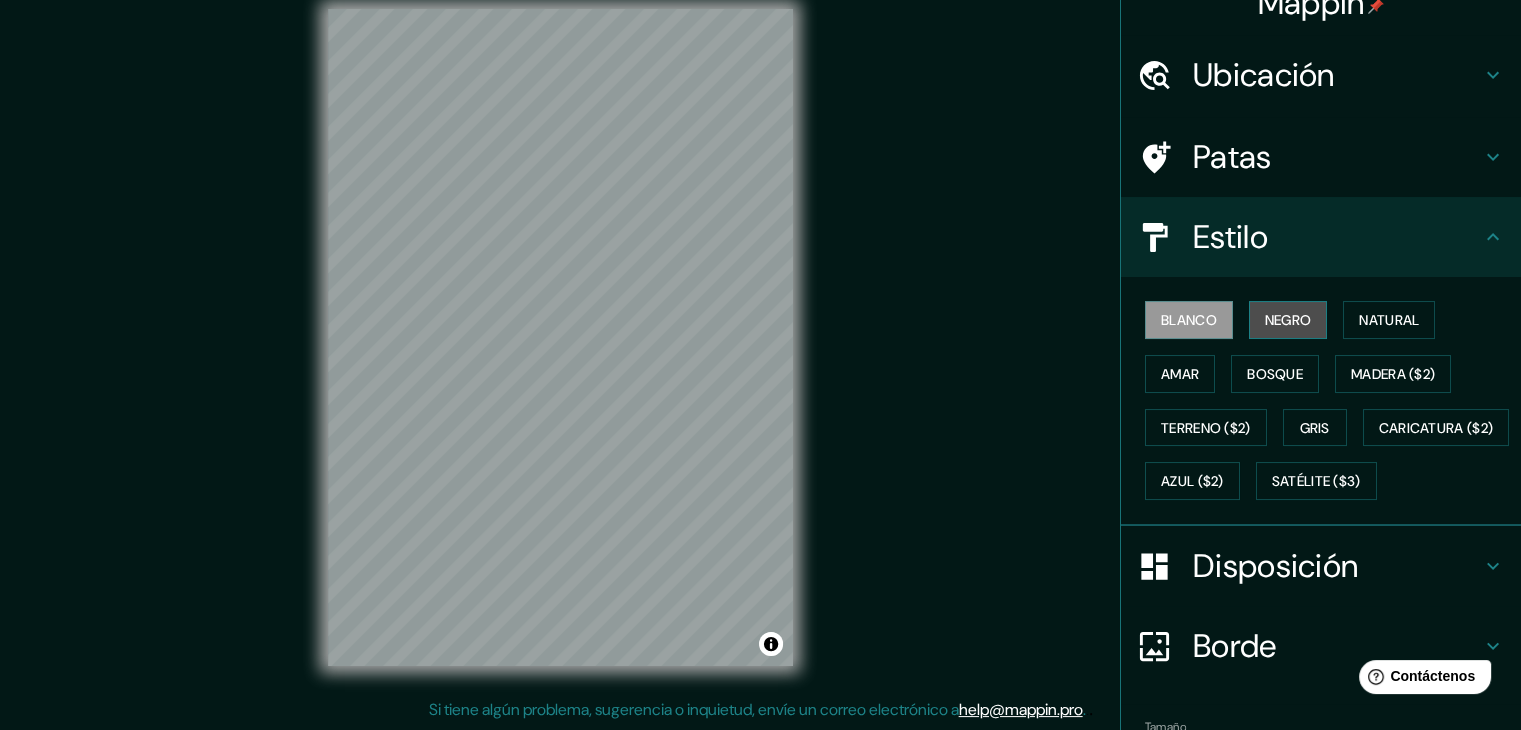 click on "Negro" at bounding box center [1288, 320] 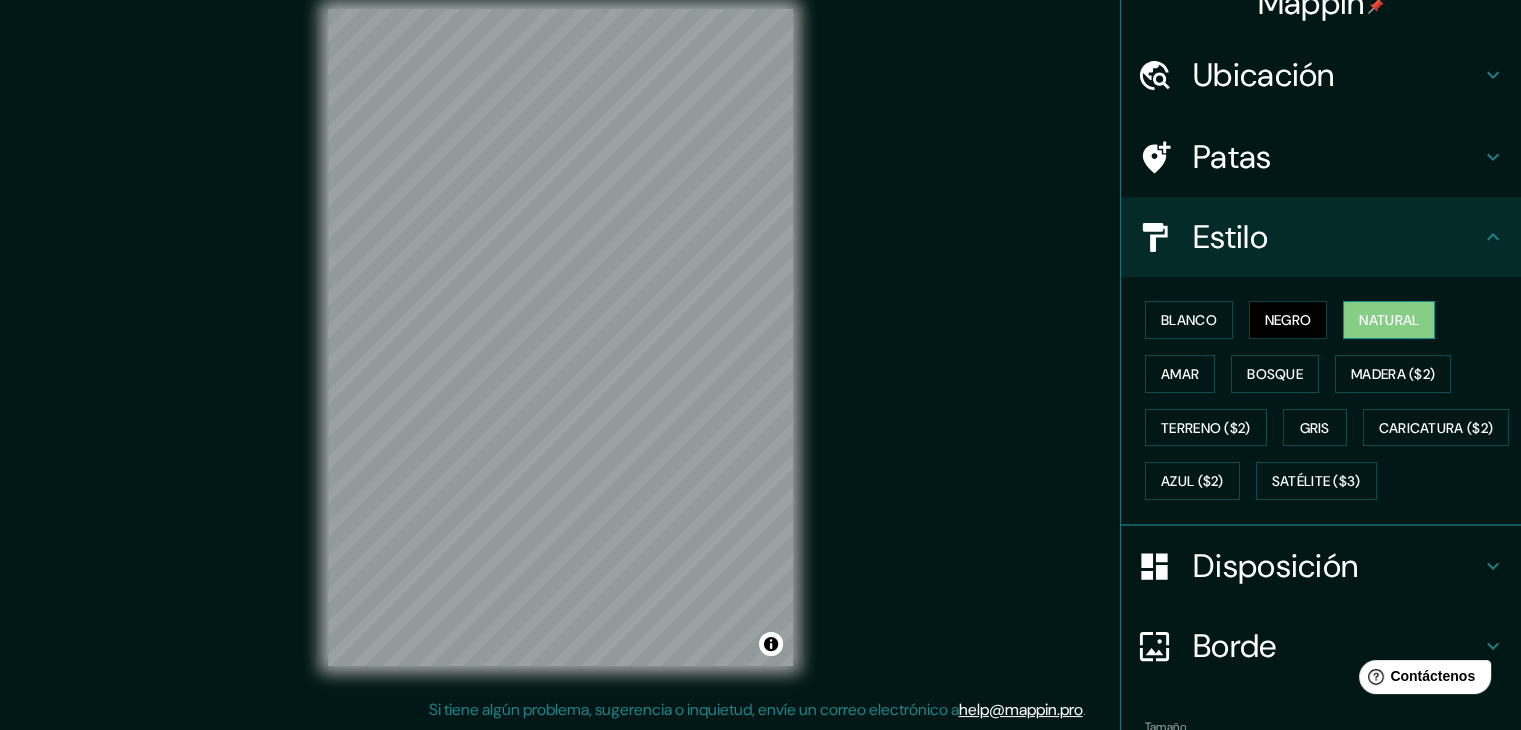 click on "Natural" at bounding box center (1389, 320) 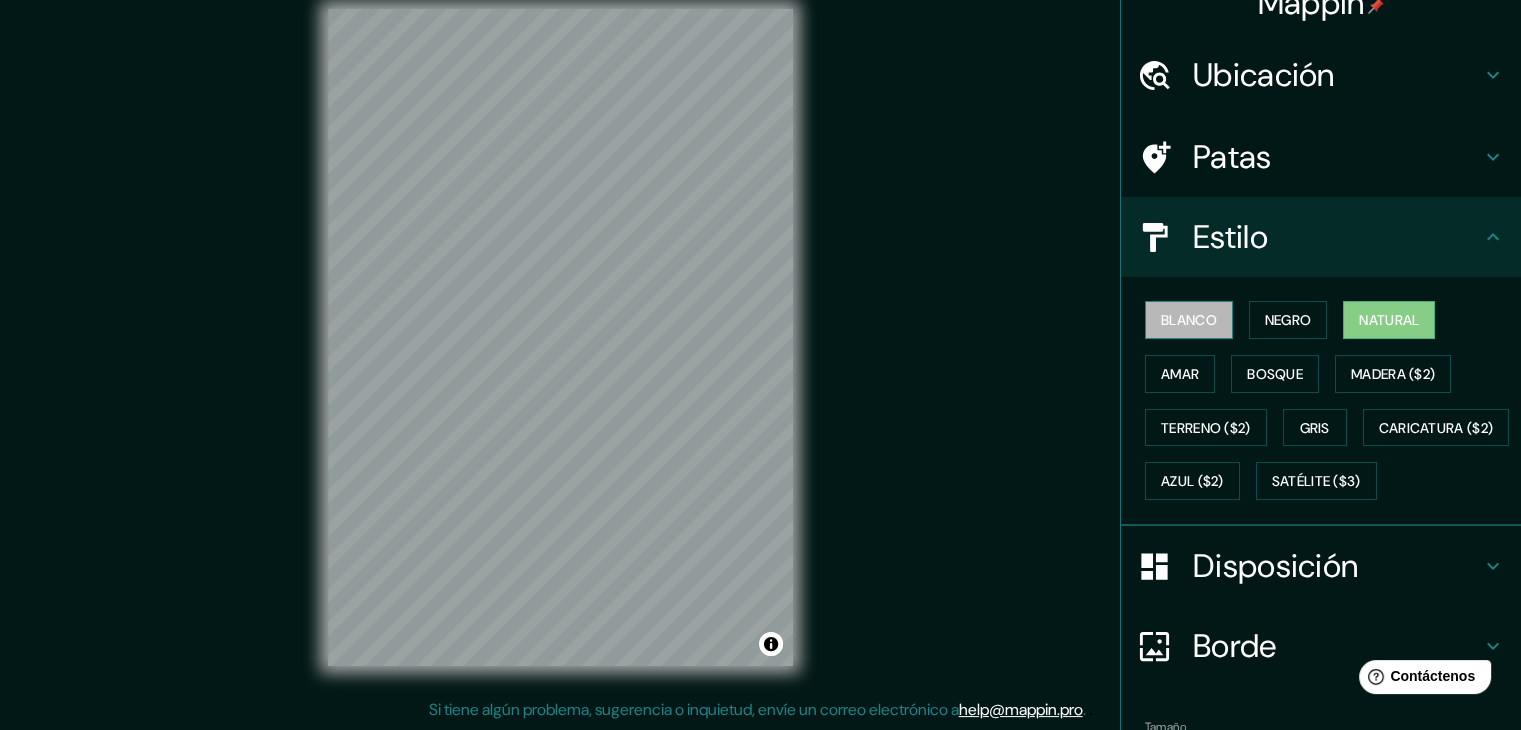 click on "Blanco" at bounding box center (1189, 320) 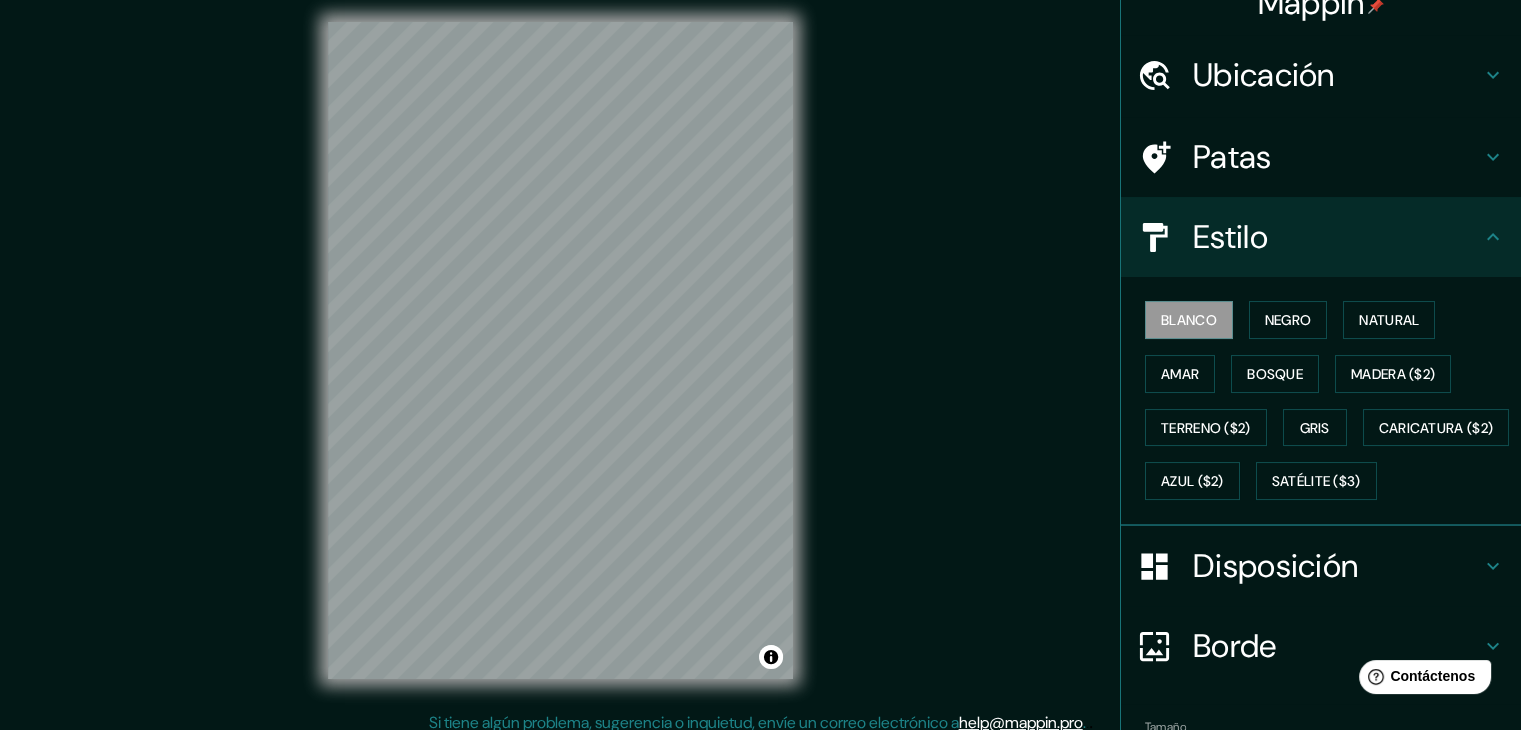 scroll, scrollTop: 6, scrollLeft: 0, axis: vertical 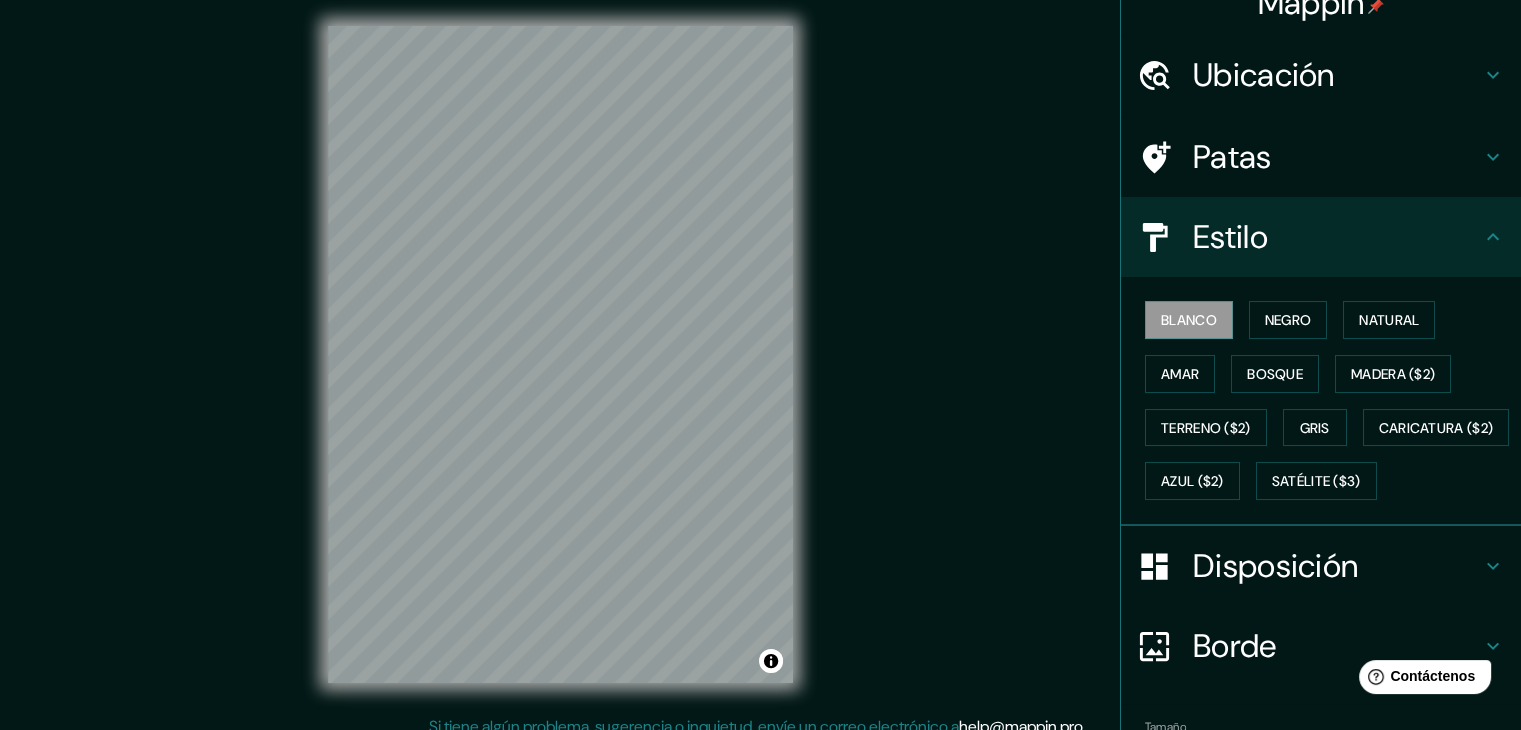 click on "Mappin Ubicación Isla Grande de Chiloé, Región de [STATE], Chile Patas Estilo Blanco Negro Natural Amar Bosque Madera ($2) Terreno ($2) Gris Caricatura ($2) Azul ($2) Satélite ($3) Disposición Borde Elige un borde.  Consejo  : puedes opacar las capas del marco para crear efectos geniales. Ninguno Simple Transparente Elegante Tamaño A4 single Nivel de zoom demasiado alto: amplíe más Crea tu mapa © Mapbox   © OpenStreetMap   Improve this map Si tiene algún problema, sugerencia o inquietud, envíe un correo electrónico a  [EMAIL]  .   . ." at bounding box center (760, 370) 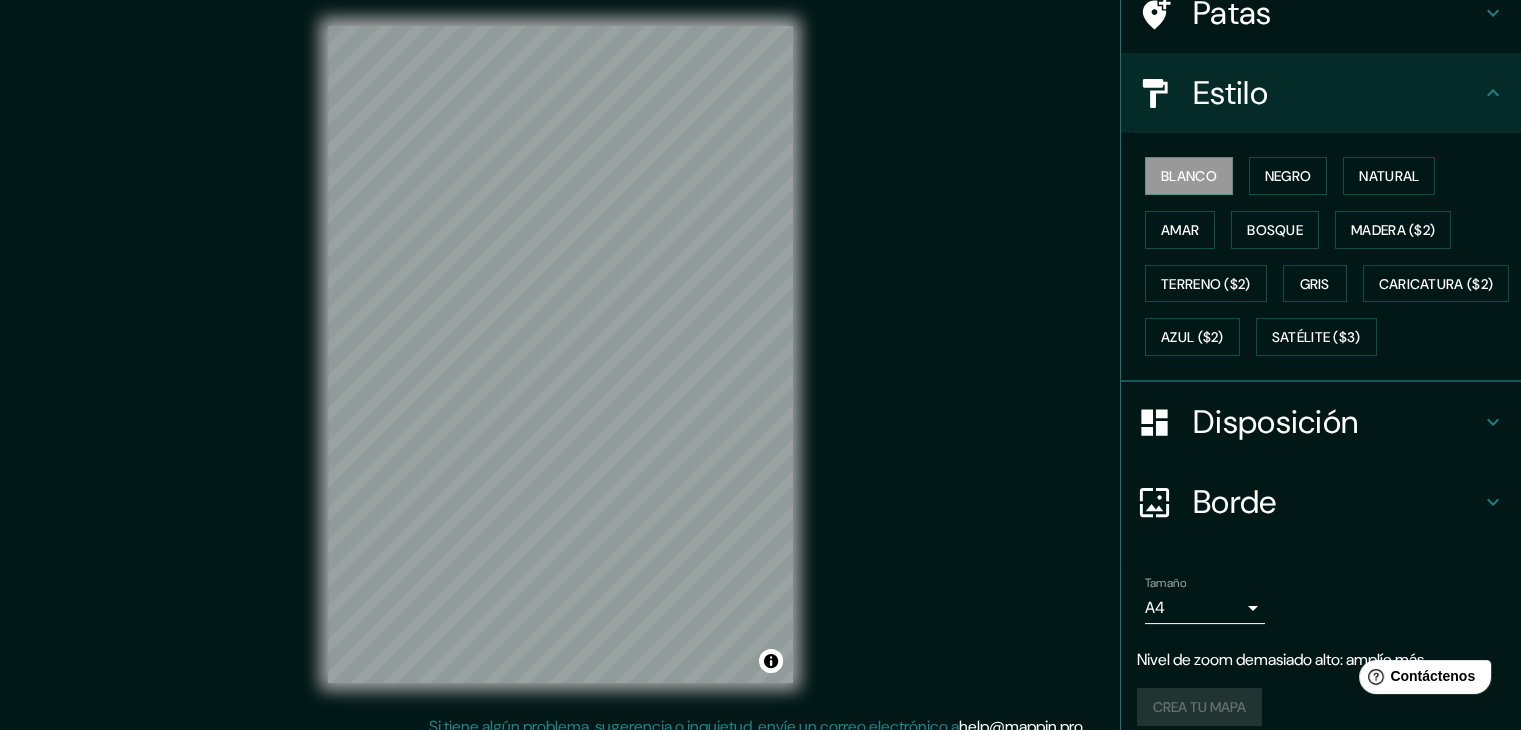 scroll, scrollTop: 175, scrollLeft: 0, axis: vertical 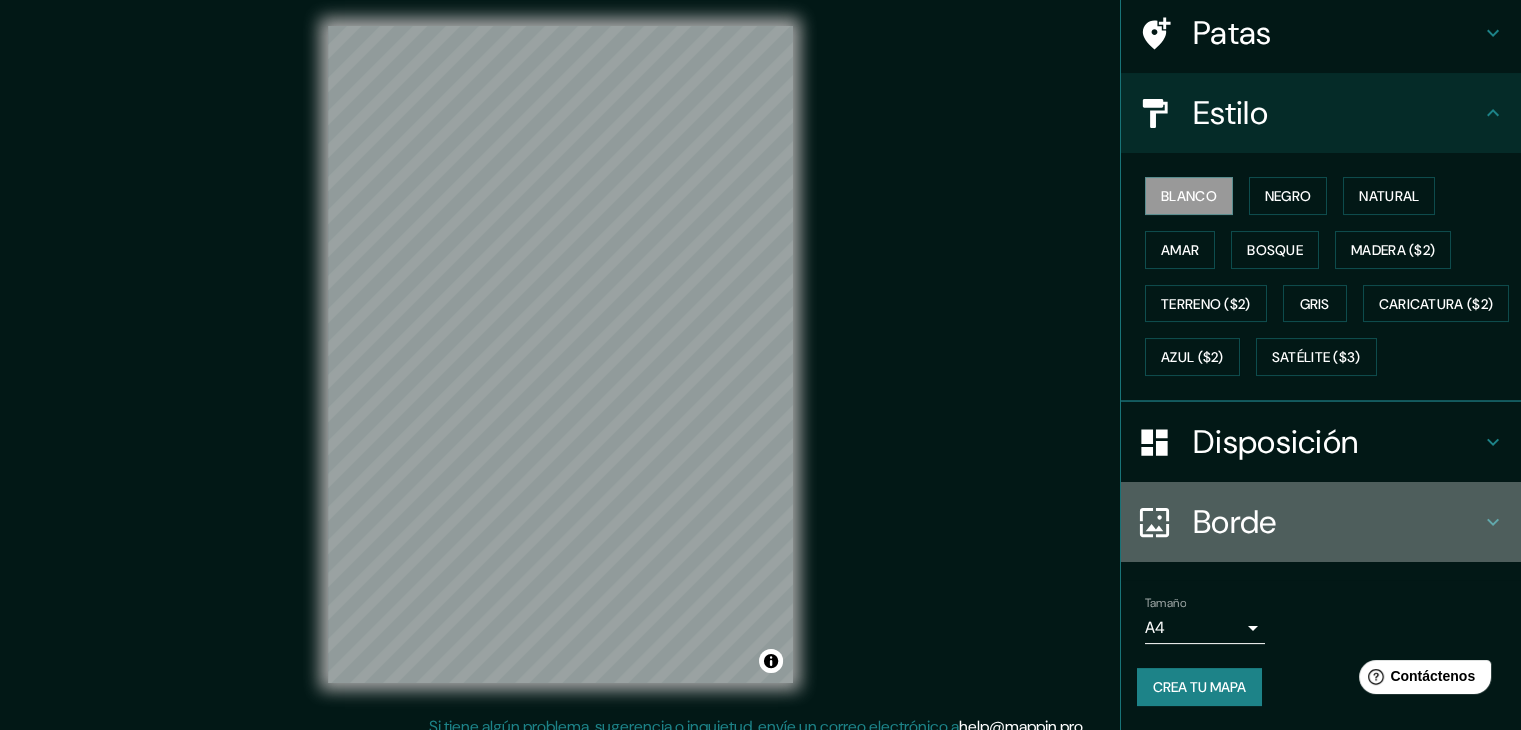 click on "Borde" at bounding box center [1337, 522] 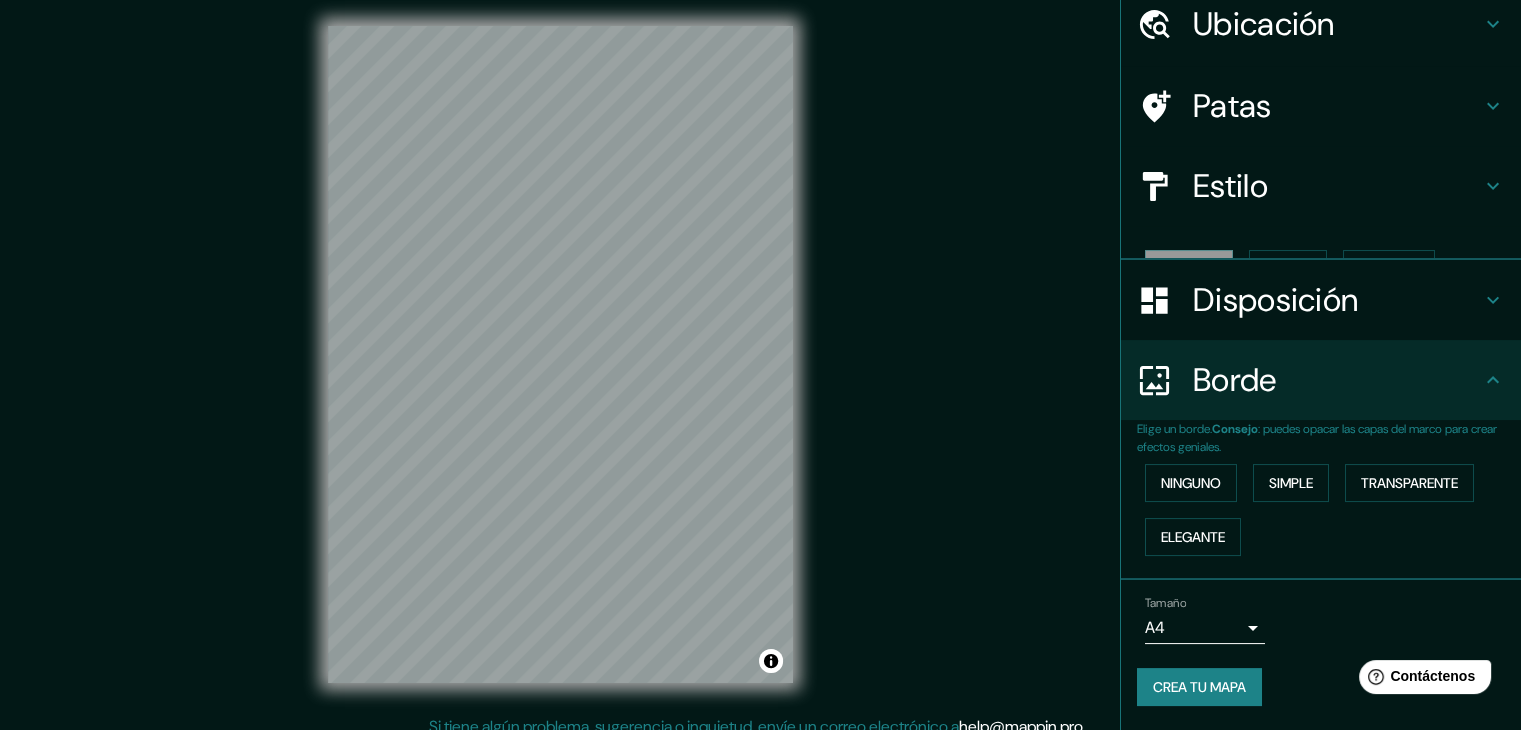 scroll, scrollTop: 45, scrollLeft: 0, axis: vertical 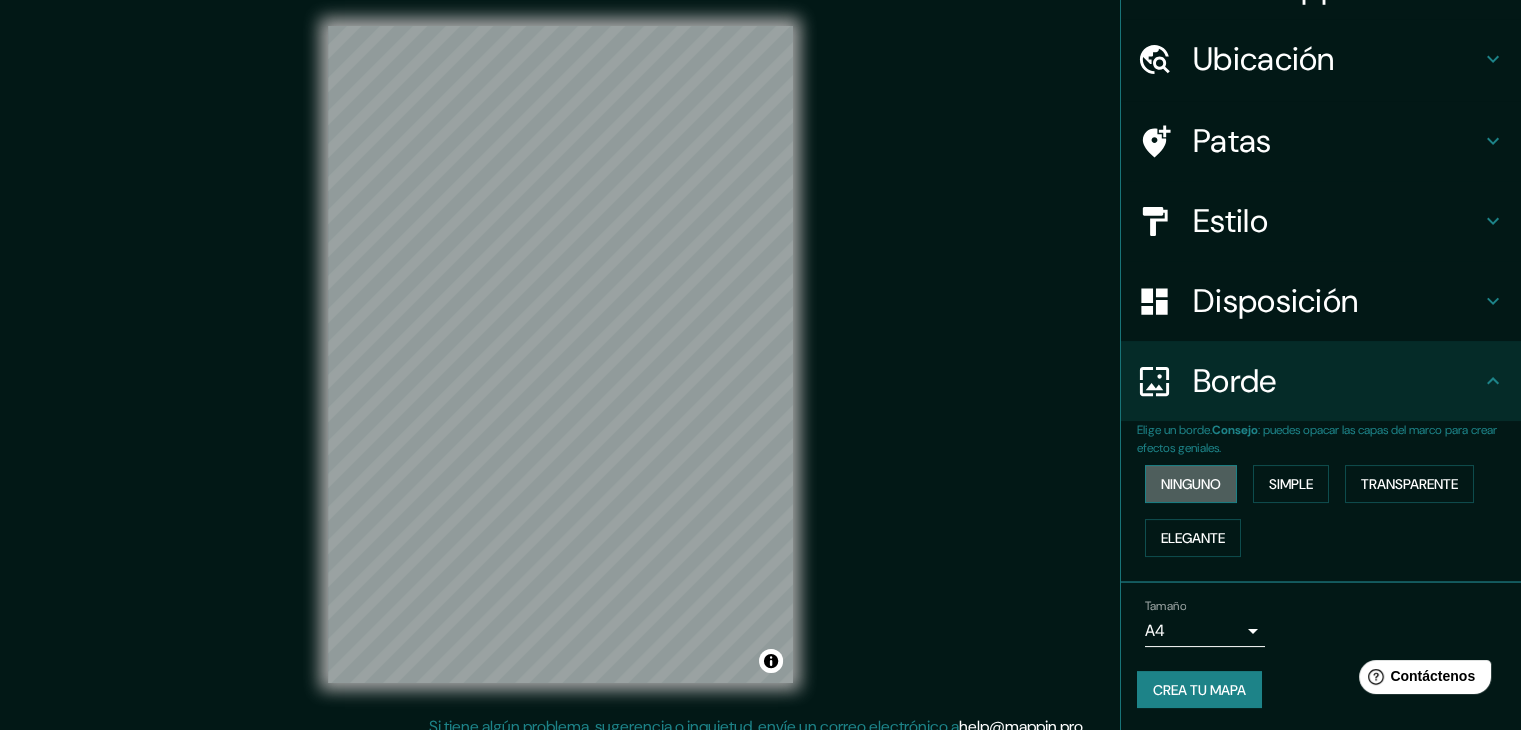 click on "Ninguno" at bounding box center (1191, 484) 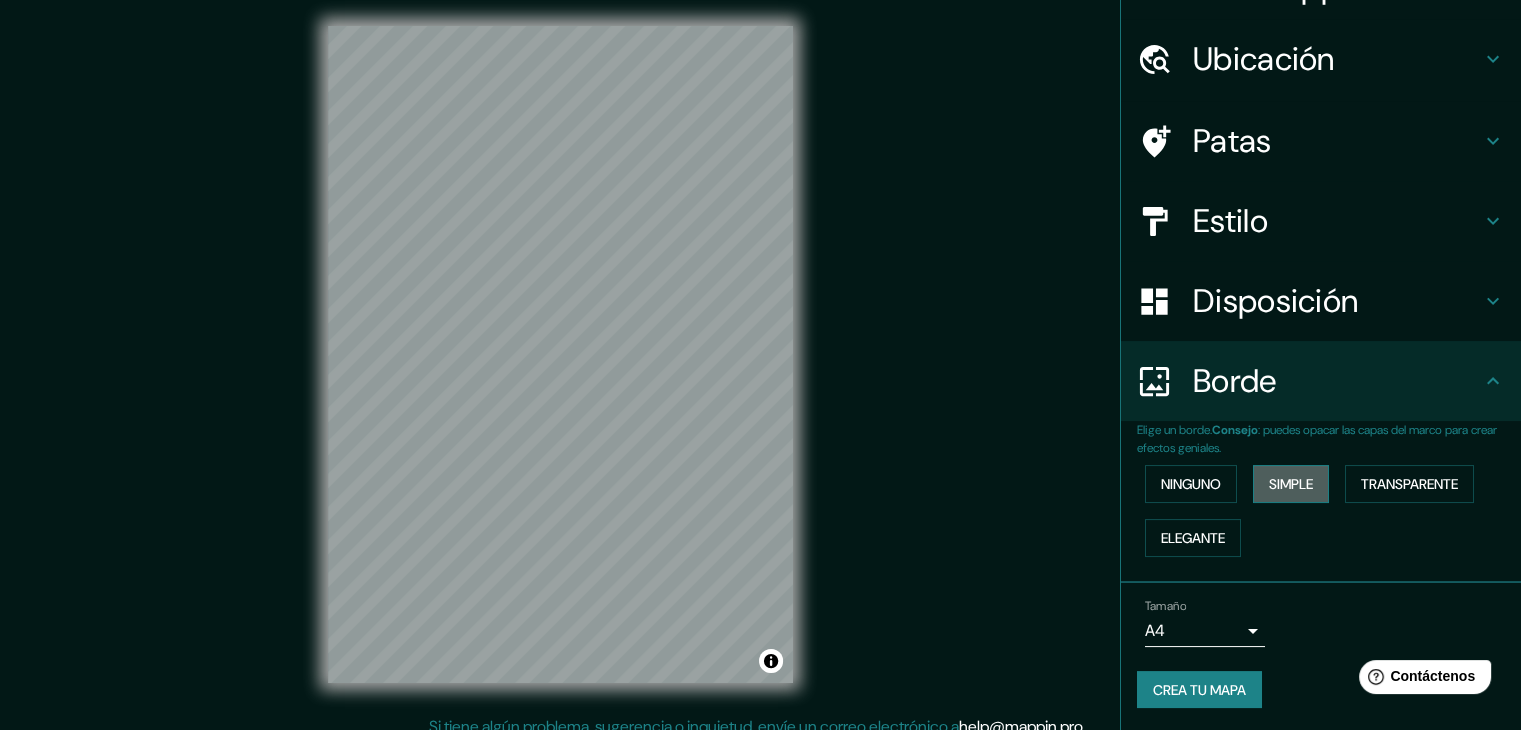 click on "Simple" at bounding box center (1291, 484) 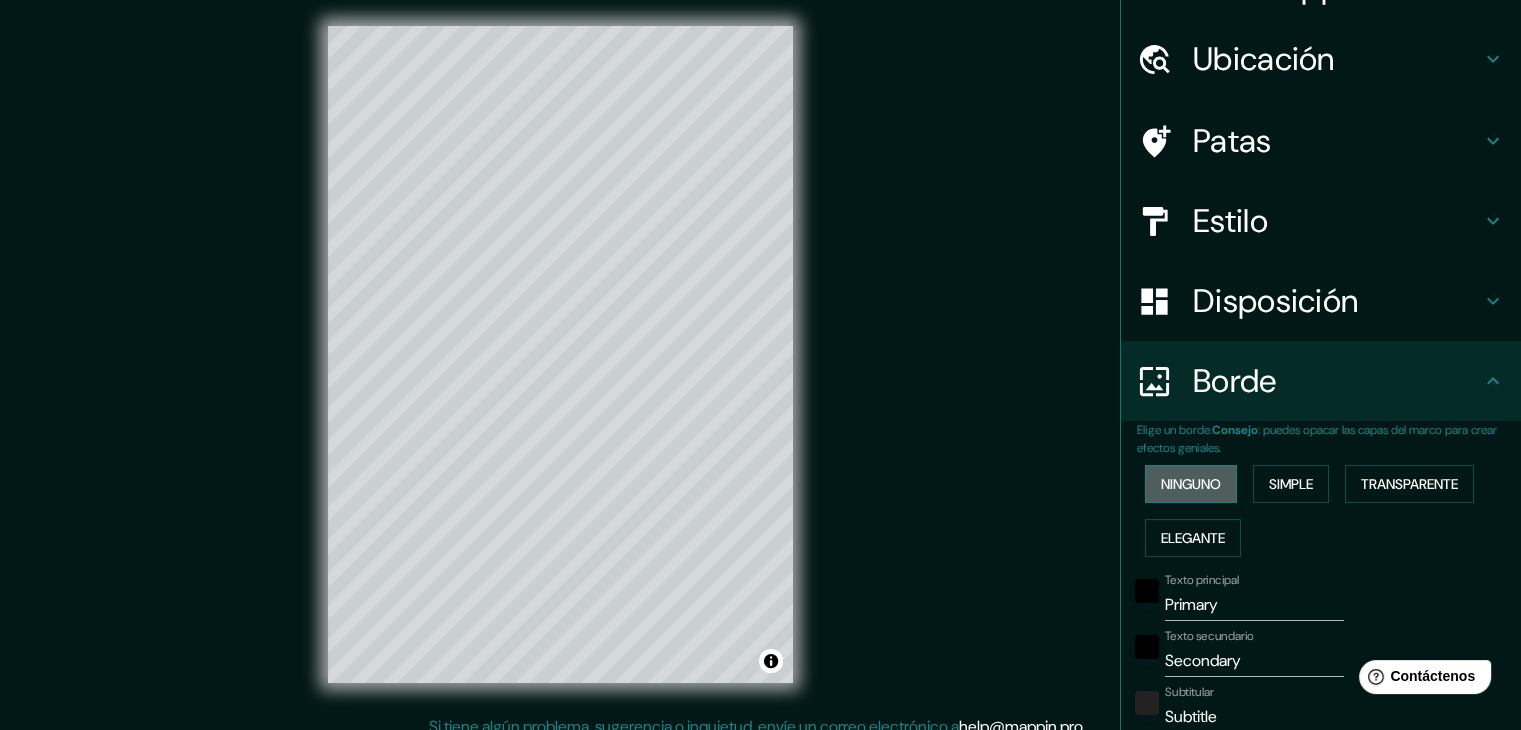 click on "Ninguno" at bounding box center (1191, 484) 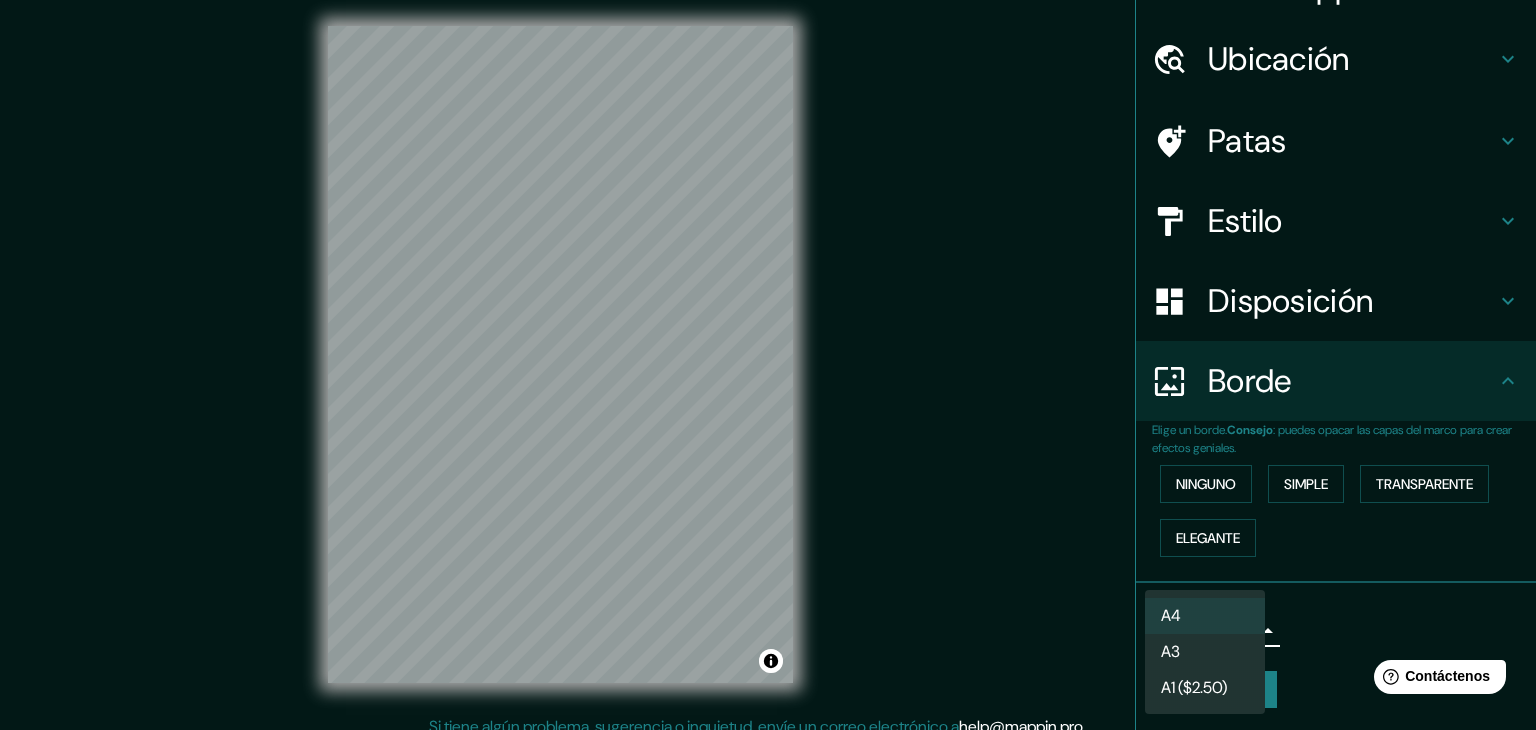 click on "Mappin Ubicación Isla Grande de Chiloé, Región de [STATE], Chile Patas Estilo Disposición Borde Elige un borde.  Consejo  : puedes opacar las capas del marco para crear efectos geniales. Ninguno Simple Transparente Elegante Tamaño A4 single Crea tu mapa © Mapbox   © OpenStreetMap   Improve this map Si tiene algún problema, sugerencia o inquietud, envíe un correo electrónico a  [EMAIL]  .   . . Texto original Valora esta traducción Tu opinión servirá para ayudar a mejorar el Traductor de Google A4 A3 A1 ($2.50)" at bounding box center [768, 359] 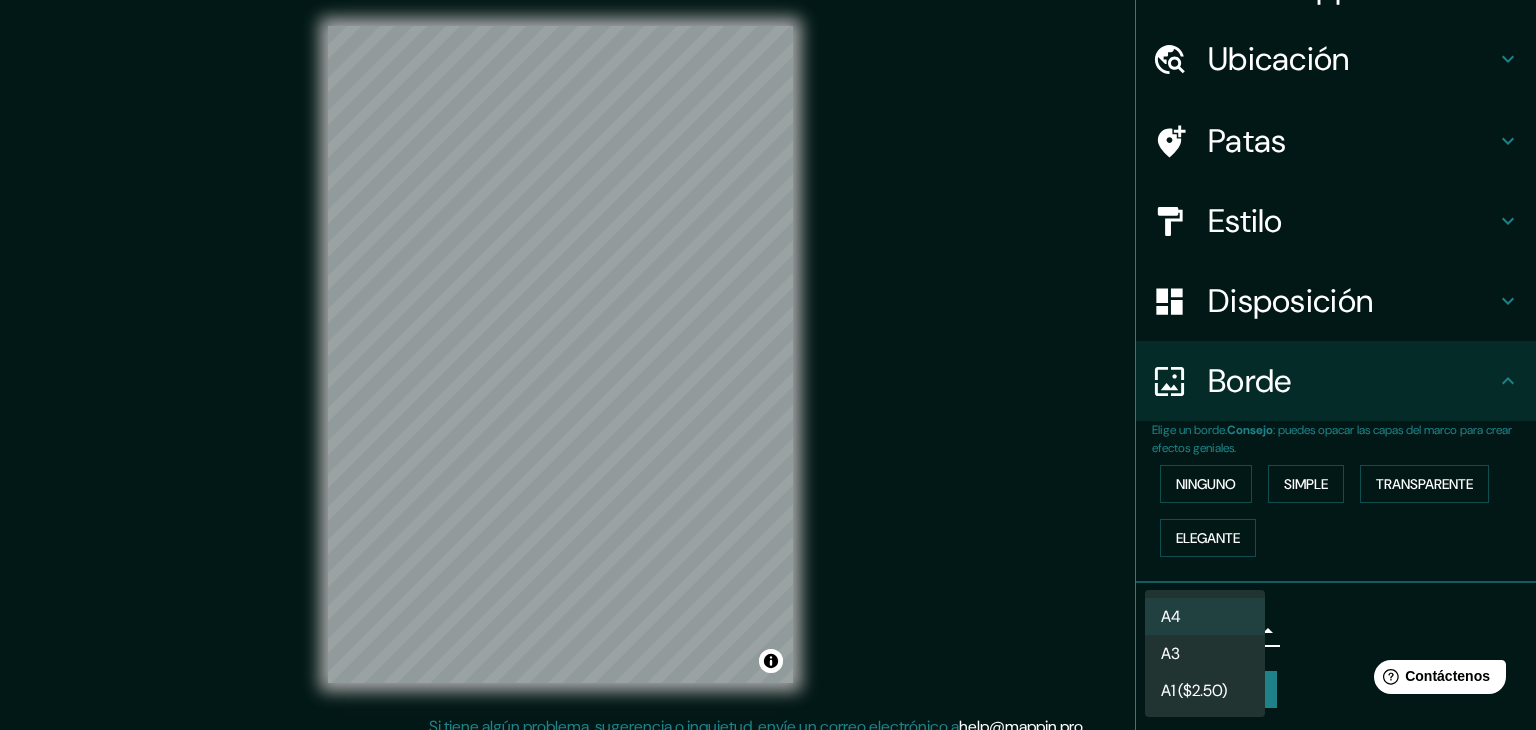 click on "A3" at bounding box center (1205, 653) 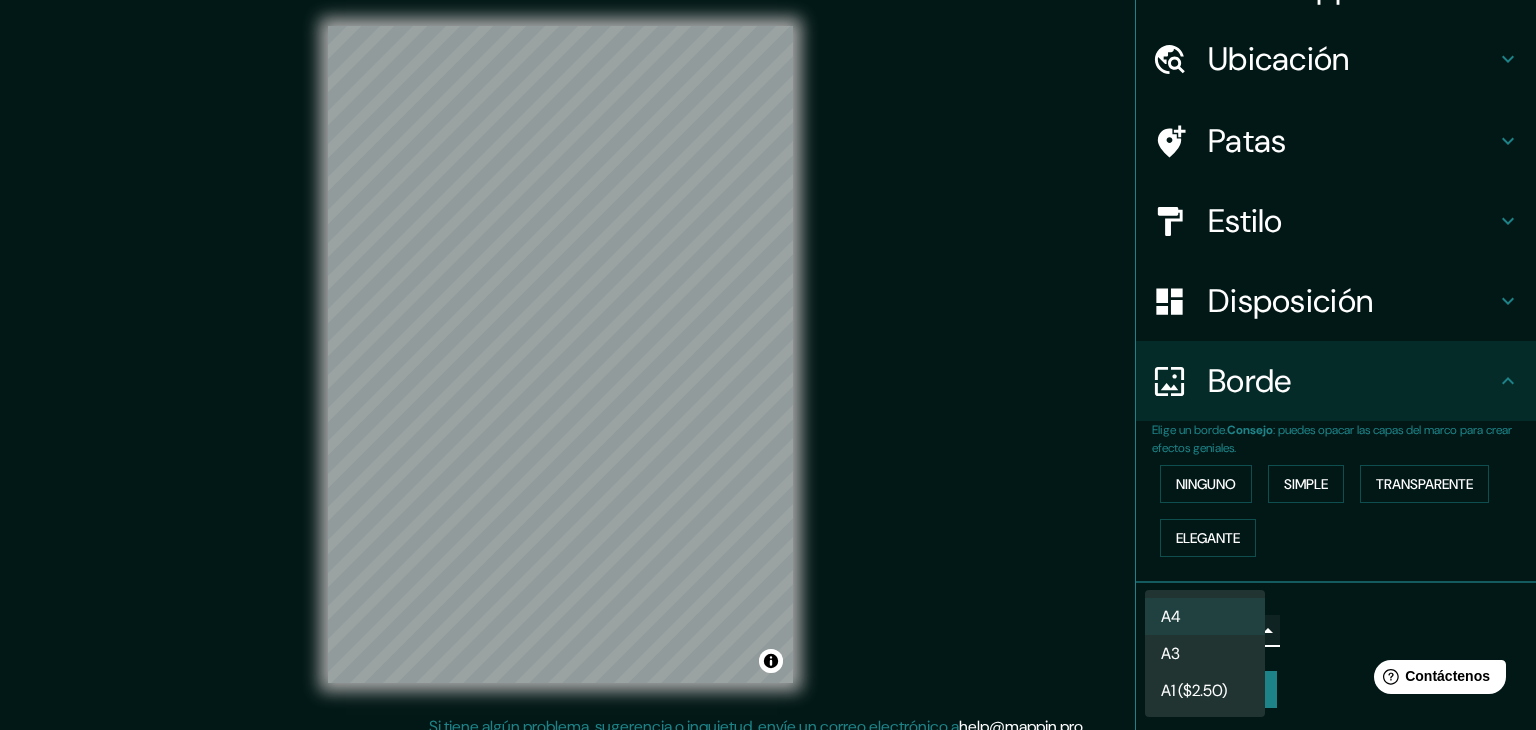 type on "a4" 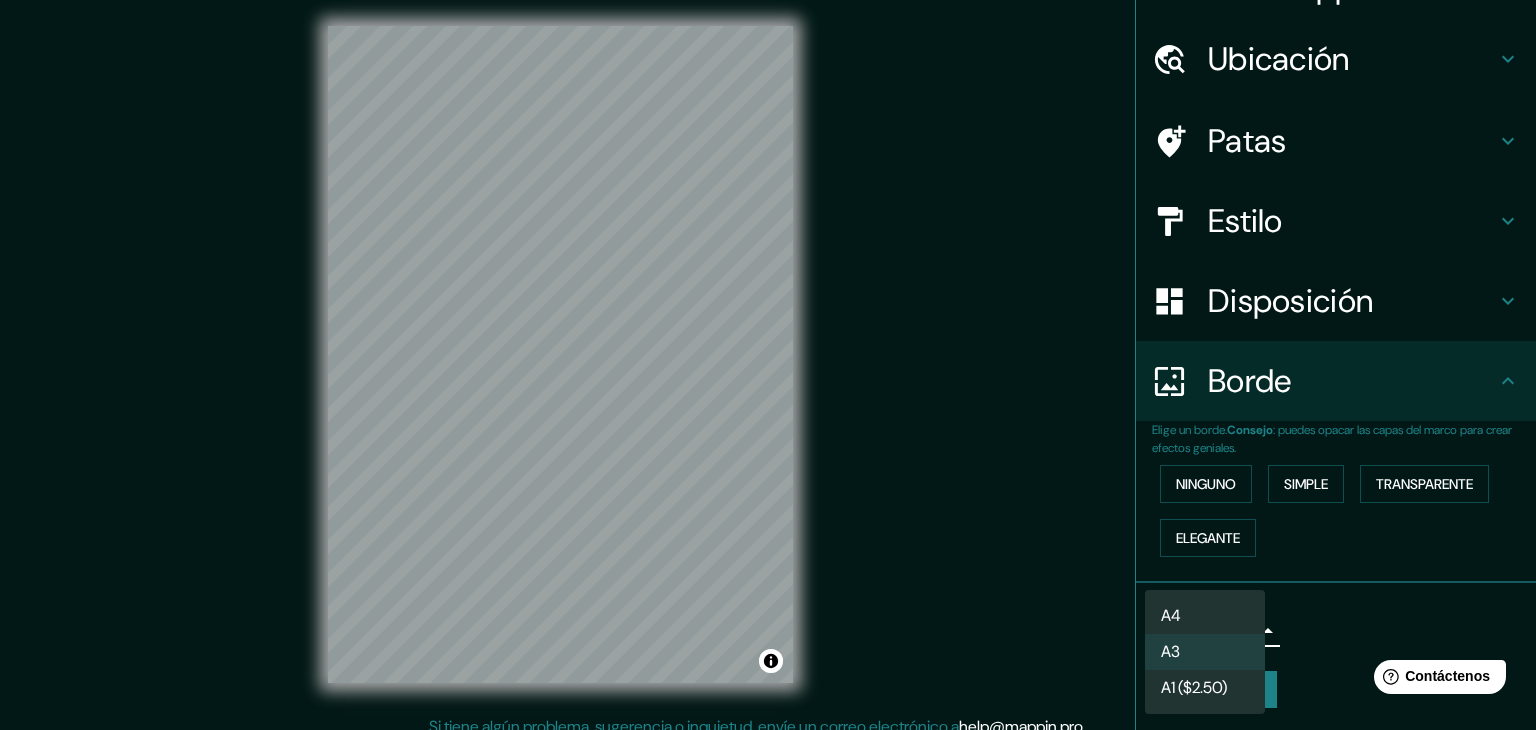 click on "Mappin Ubicación Isla Grande de Chiloé, Región de [STATE], Chile Patas Estilo Disposición Borde Elige un borde.  Consejo  : puedes opacar las capas del marco para crear efectos geniales. Ninguno Simple Transparente Elegante Tamaño A3 a4 Crea tu mapa © Mapbox   © OpenStreetMap   Improve this map Si tiene algún problema, sugerencia o inquietud, envíe un correo electrónico a  [EMAIL]  .   . . Texto original Valora esta traducción Tu opinión servirá para ayudar a mejorar el Traductor de Google A4 A3 A1 ($2.50)" at bounding box center [768, 359] 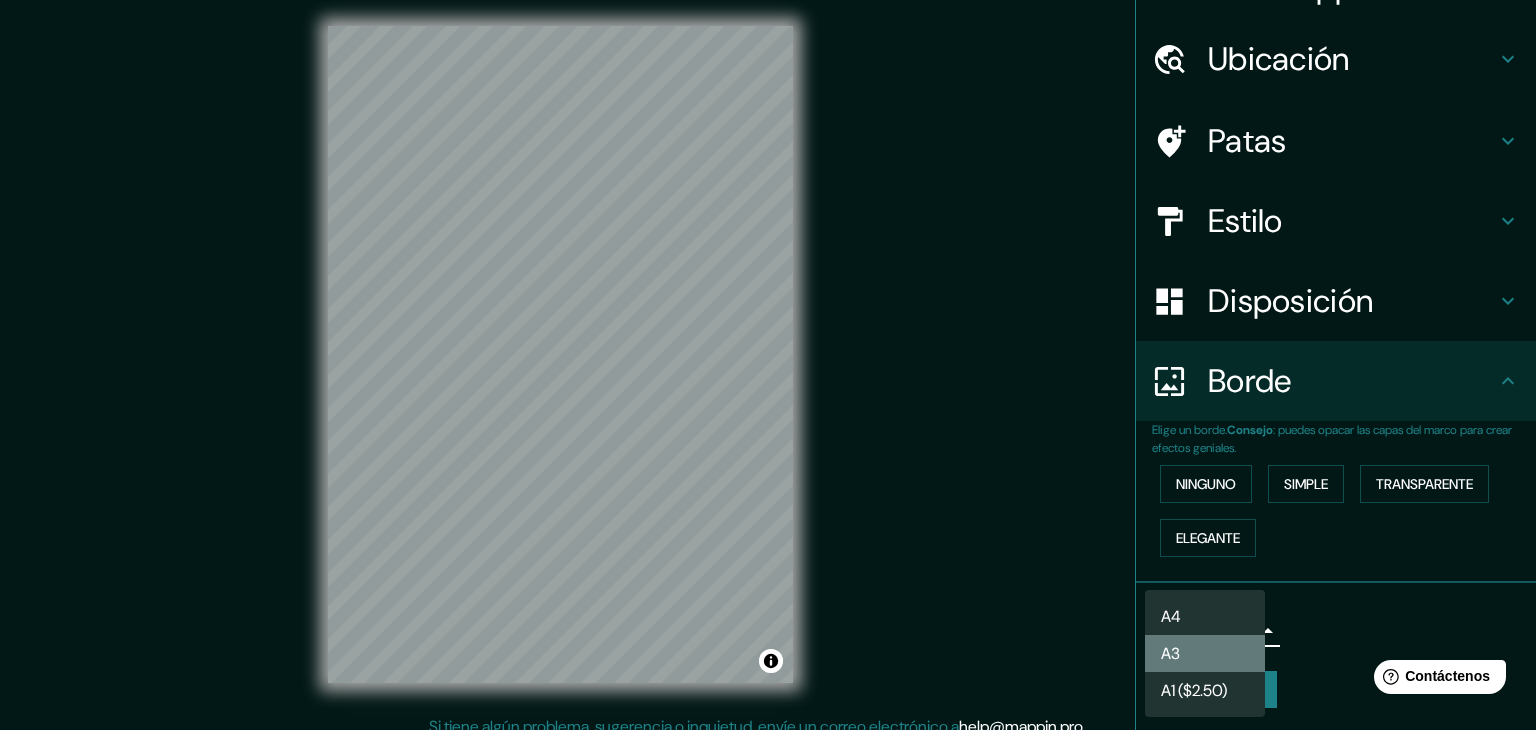 click on "A3" at bounding box center (1205, 653) 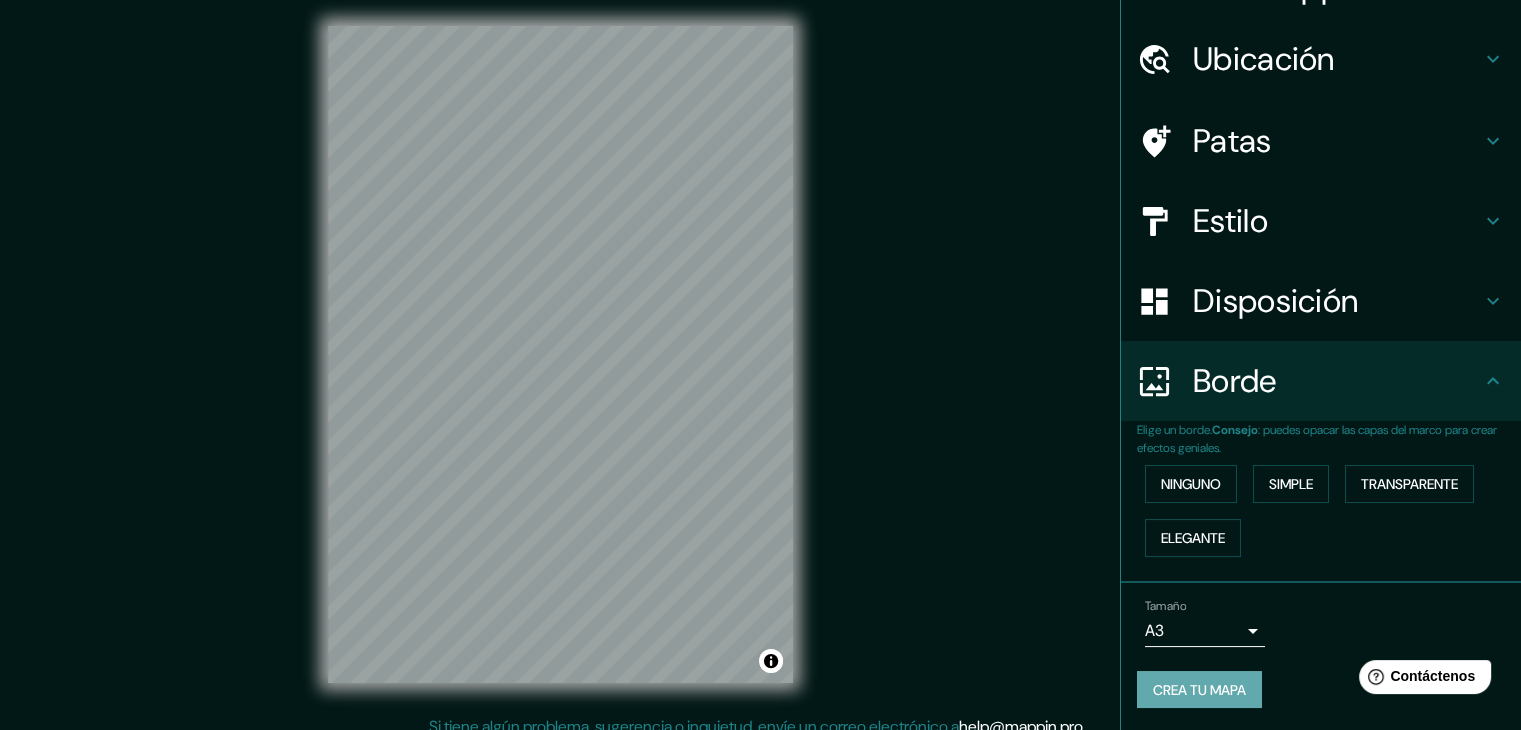 click on "Crea tu mapa" at bounding box center [1199, 690] 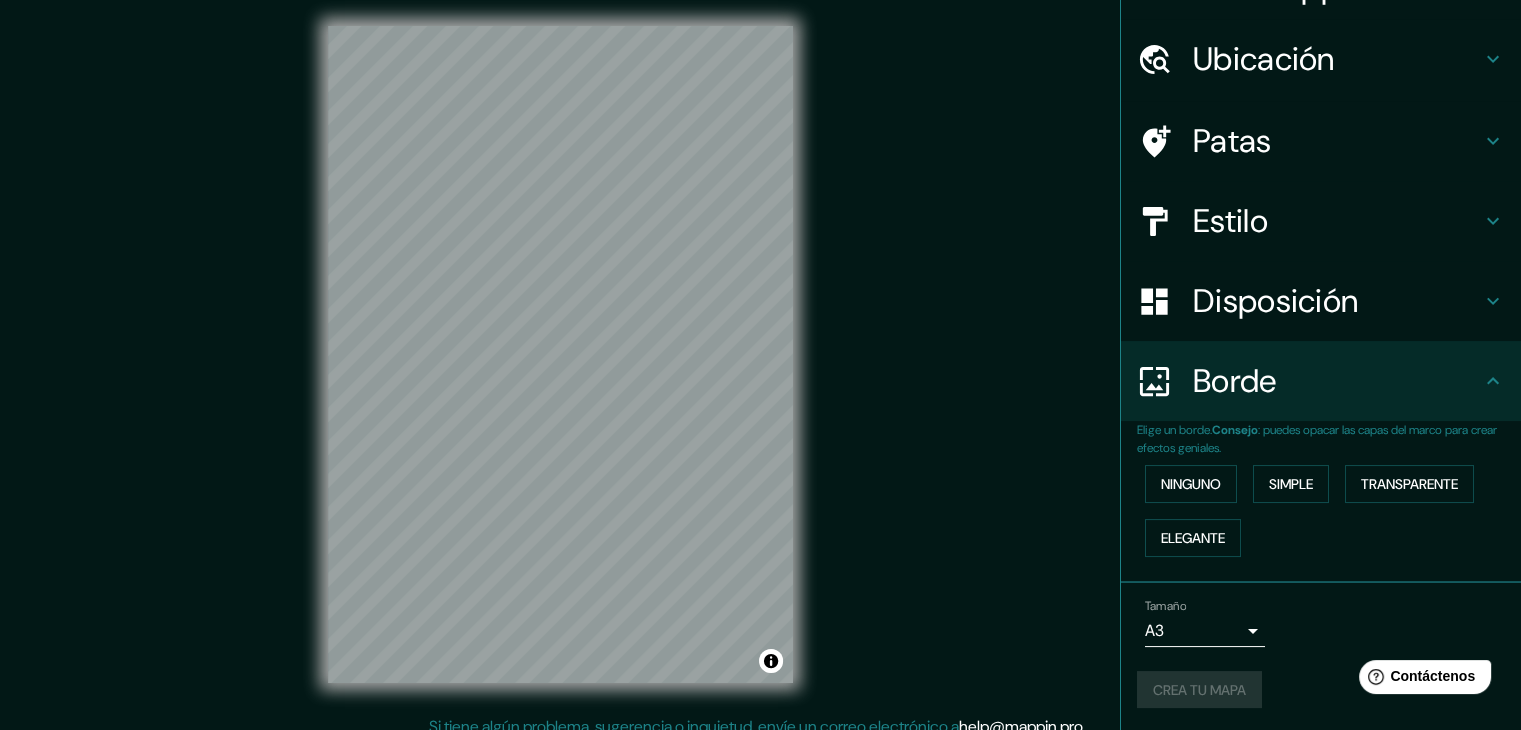 scroll, scrollTop: 23, scrollLeft: 0, axis: vertical 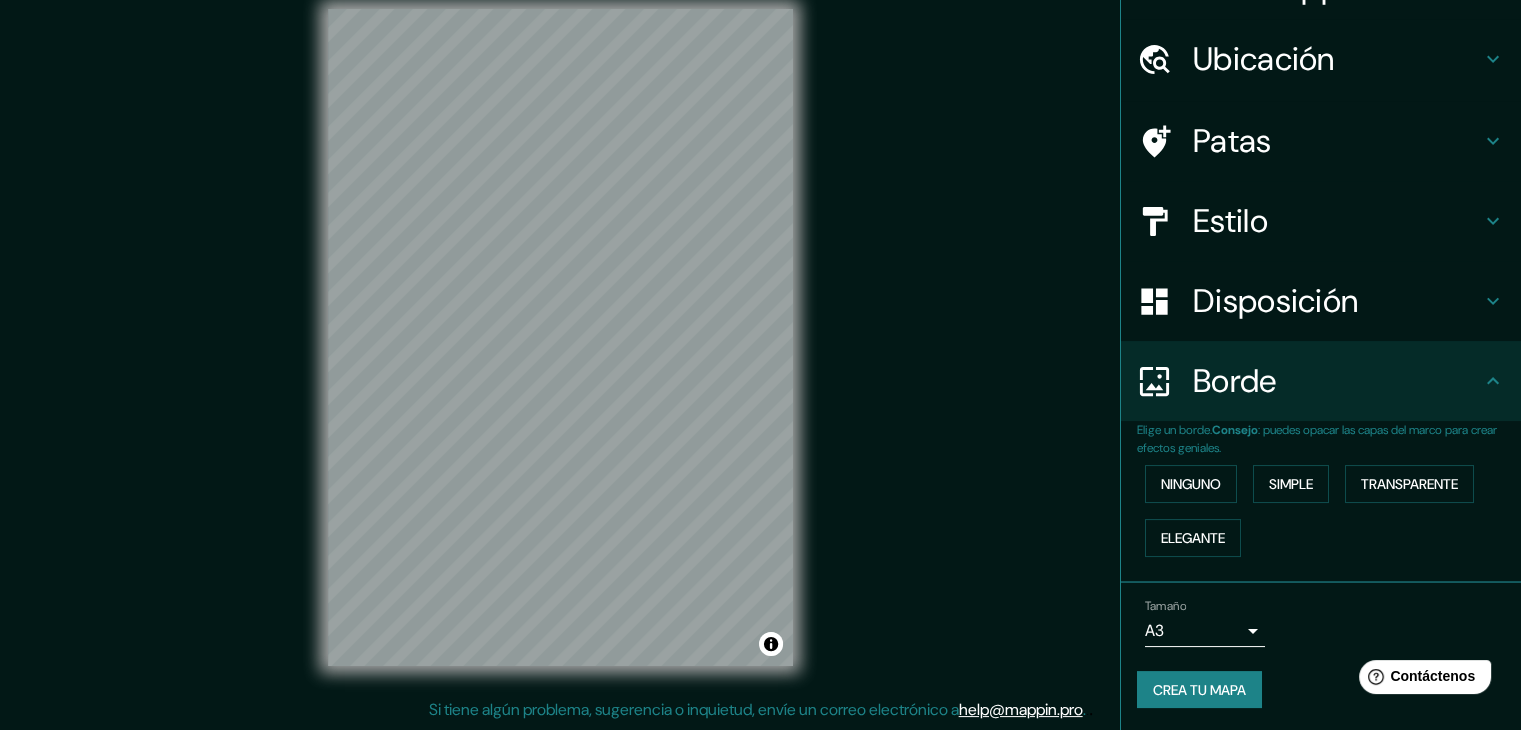 click on "Crea tu mapa" at bounding box center [1199, 690] 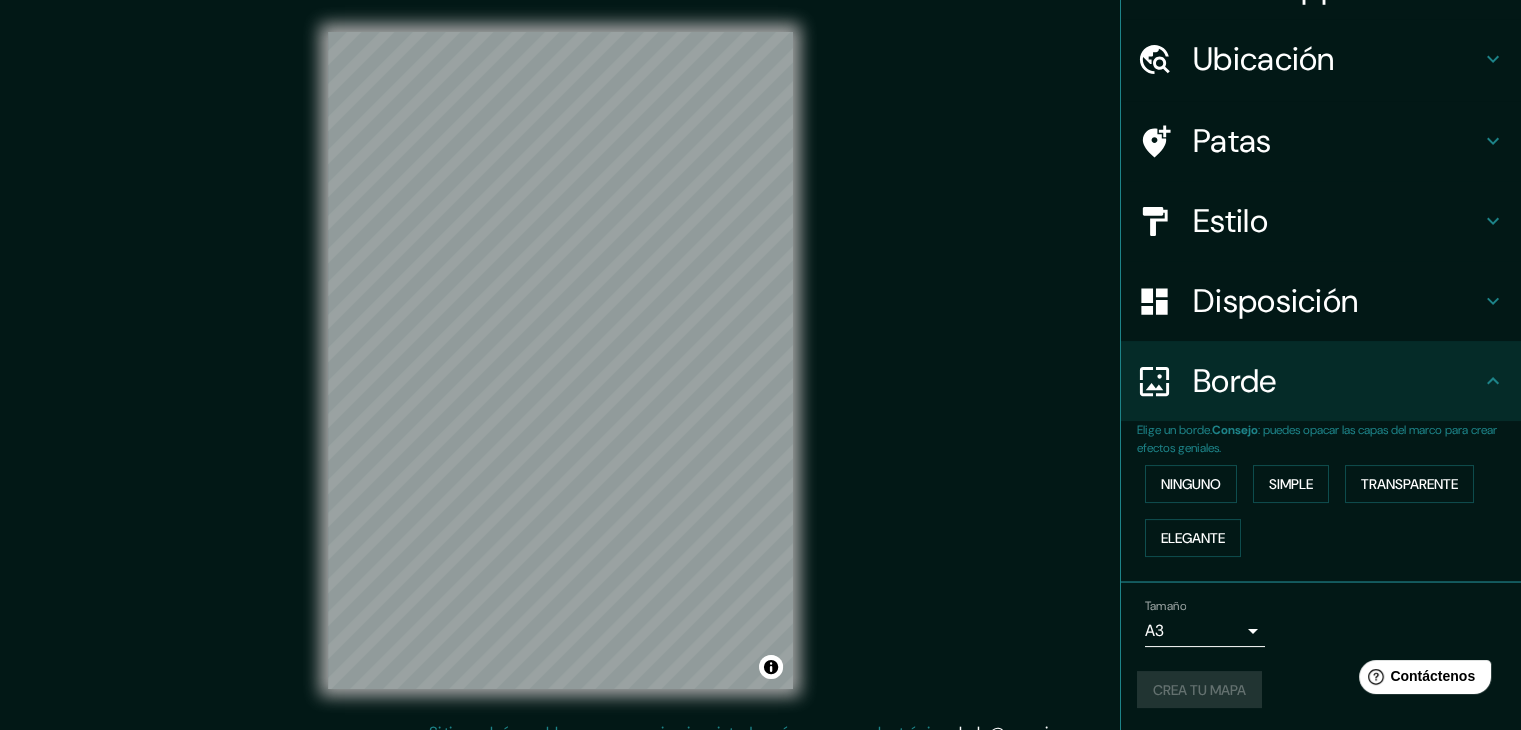 scroll, scrollTop: 23, scrollLeft: 0, axis: vertical 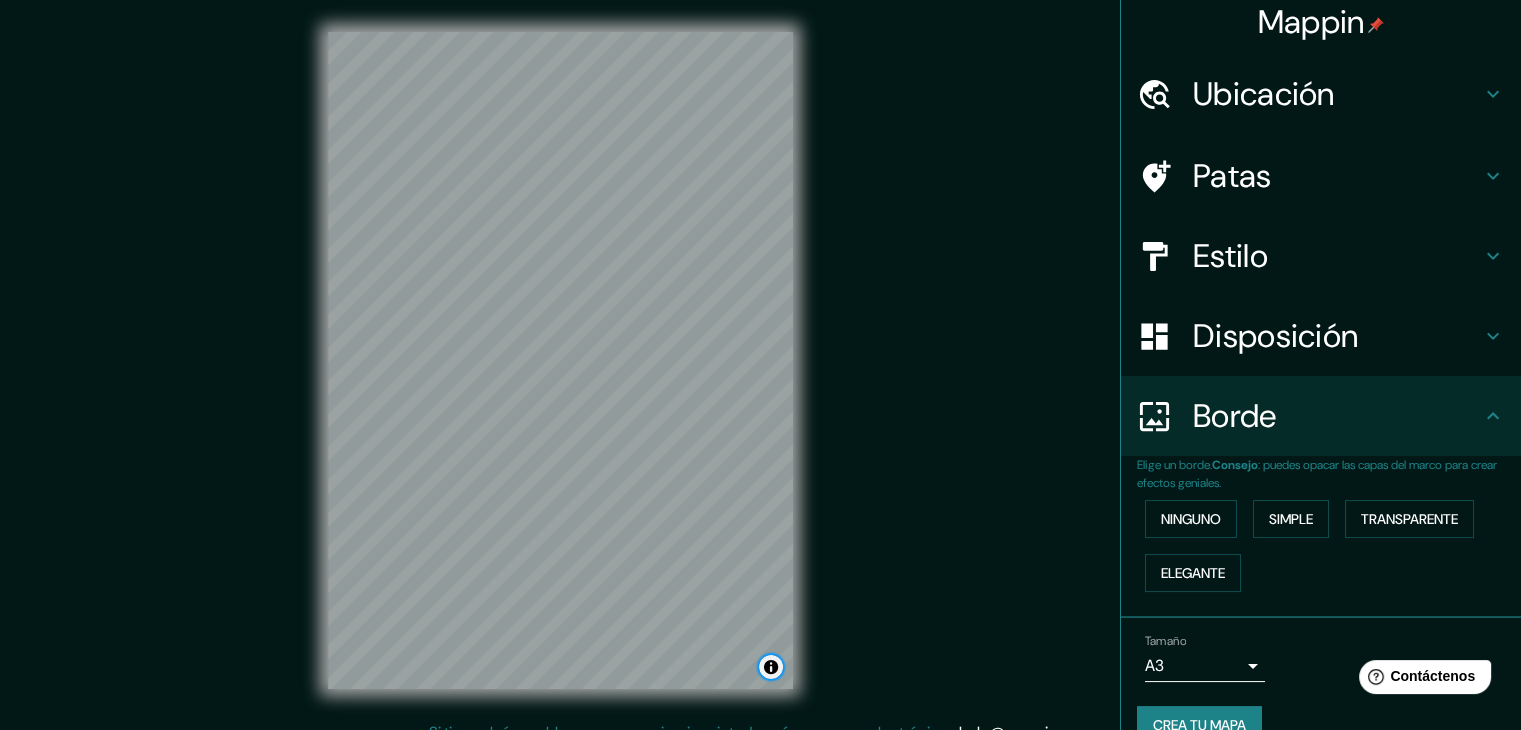click at bounding box center [771, 667] 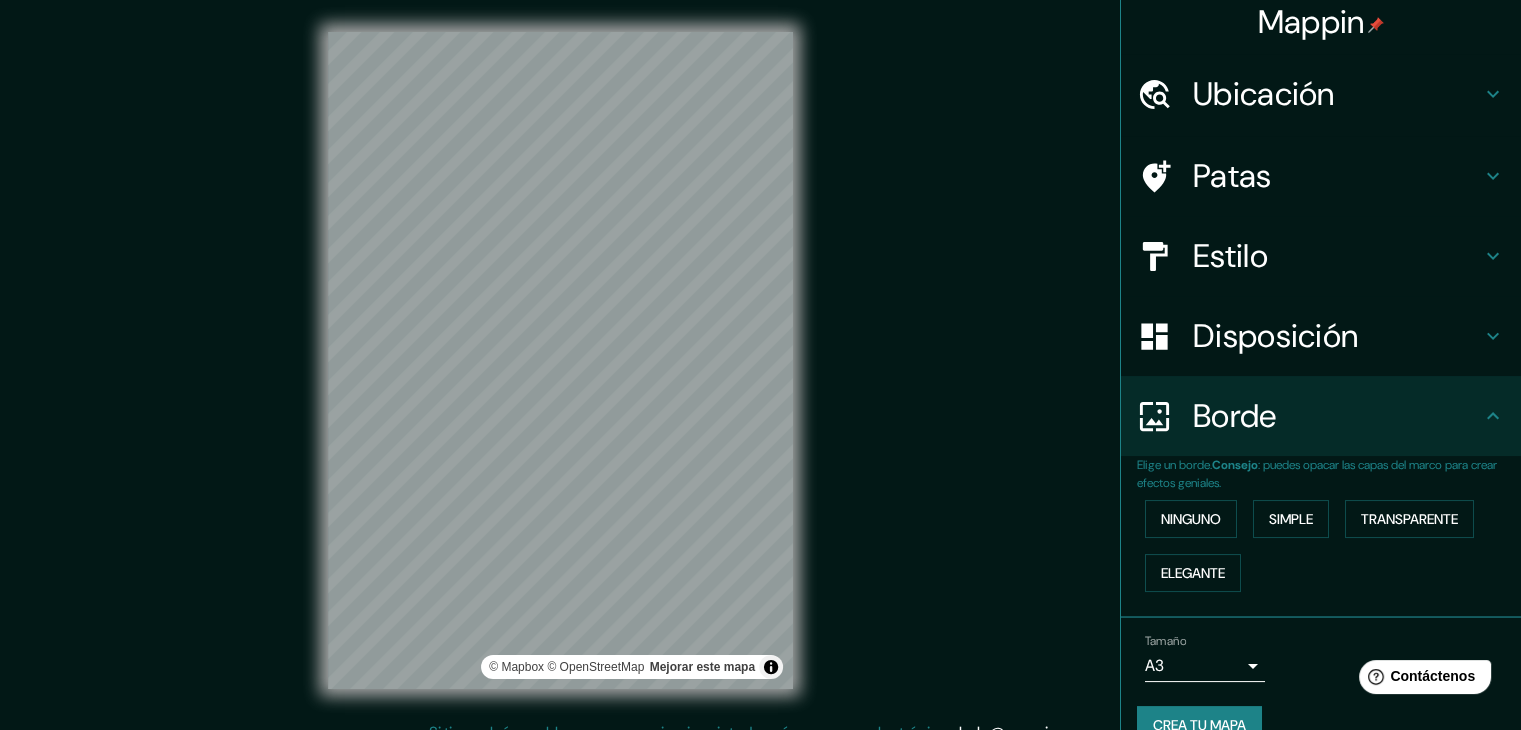 click on "Crea tu mapa" at bounding box center (1199, 725) 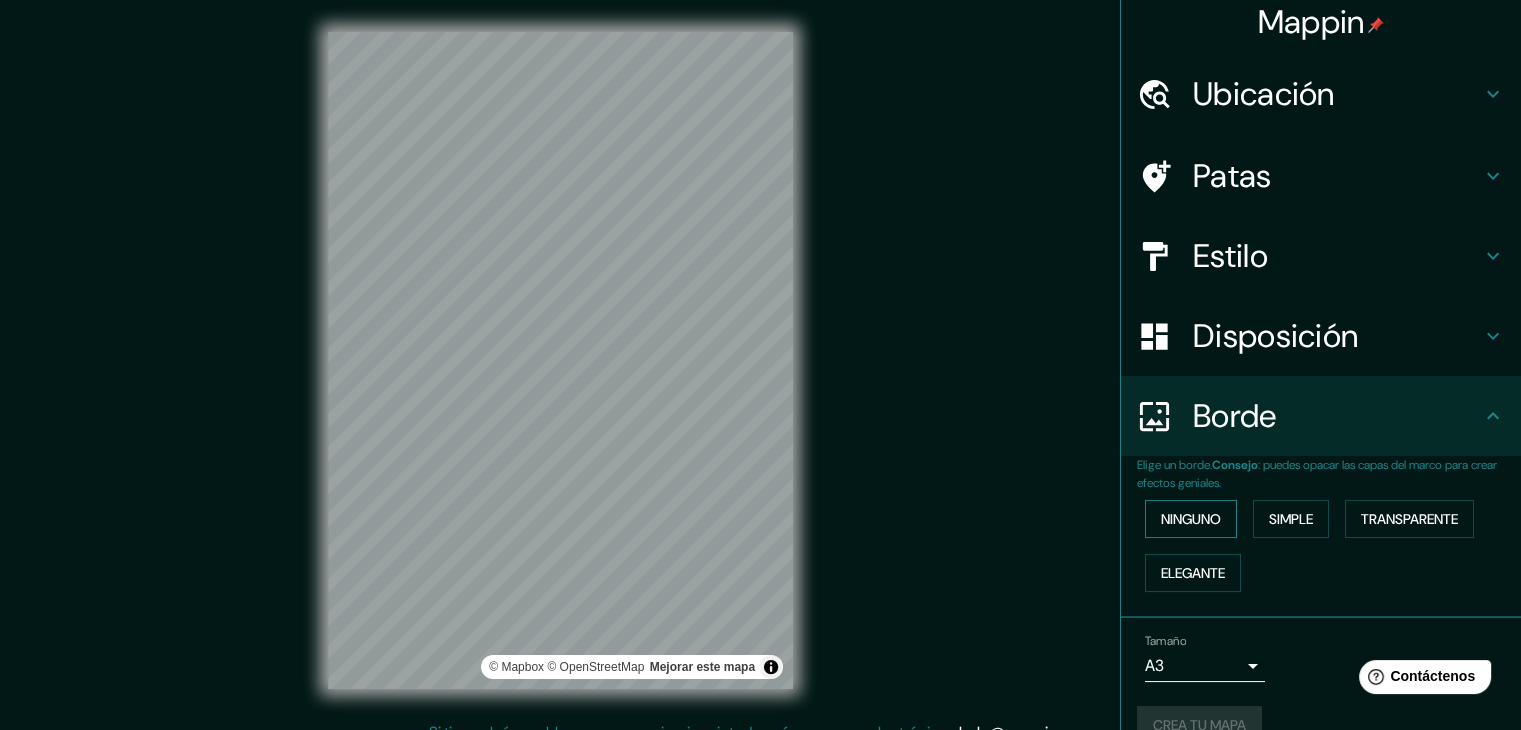 click on "Ninguno" at bounding box center [1191, 519] 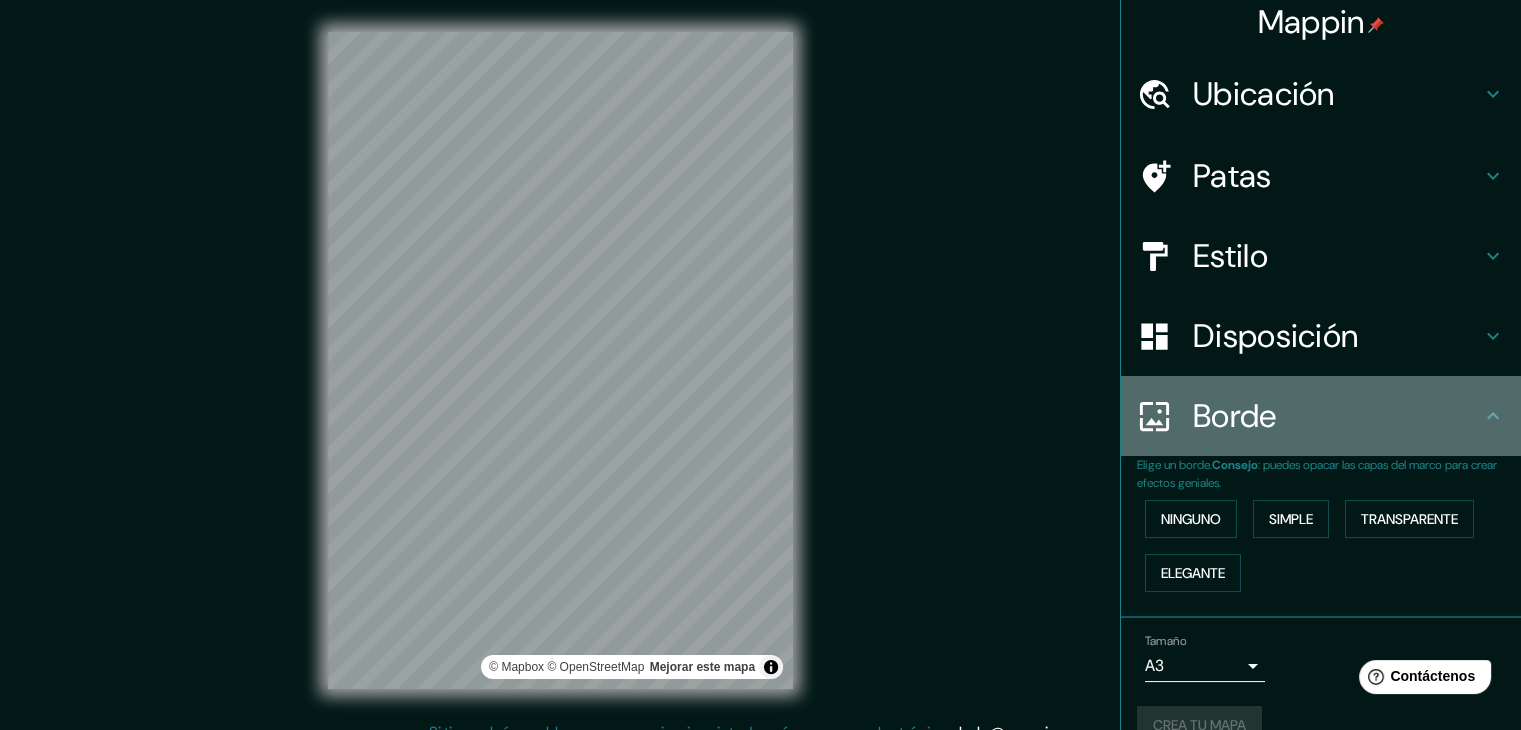 click on "Borde" at bounding box center (1321, 416) 